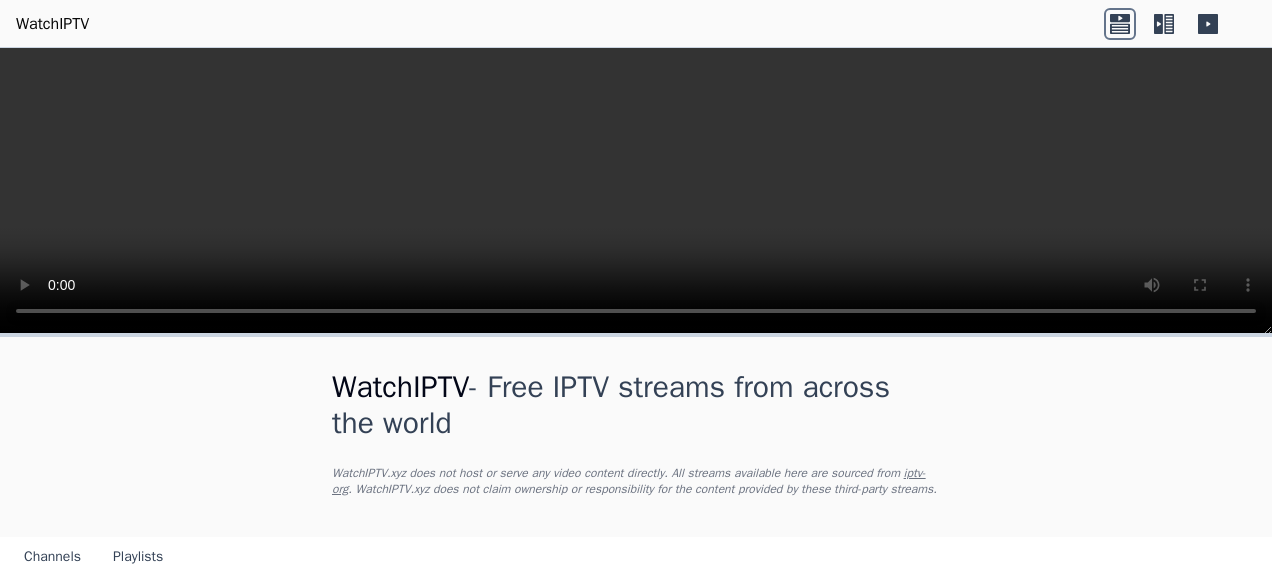 scroll, scrollTop: 0, scrollLeft: 0, axis: both 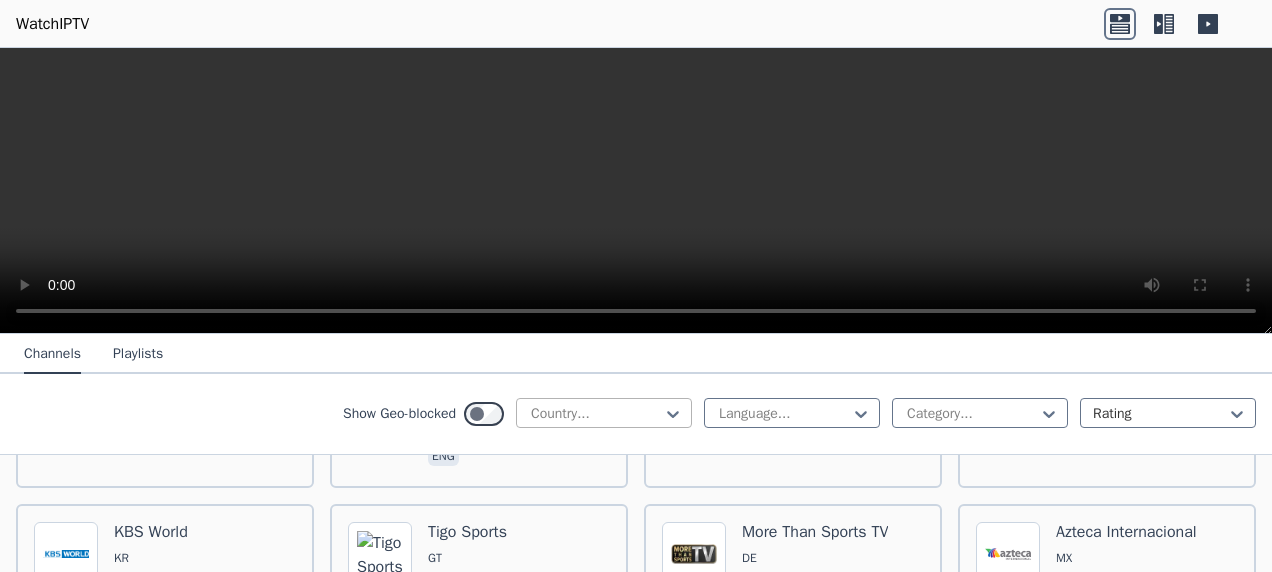 click at bounding box center [596, 414] 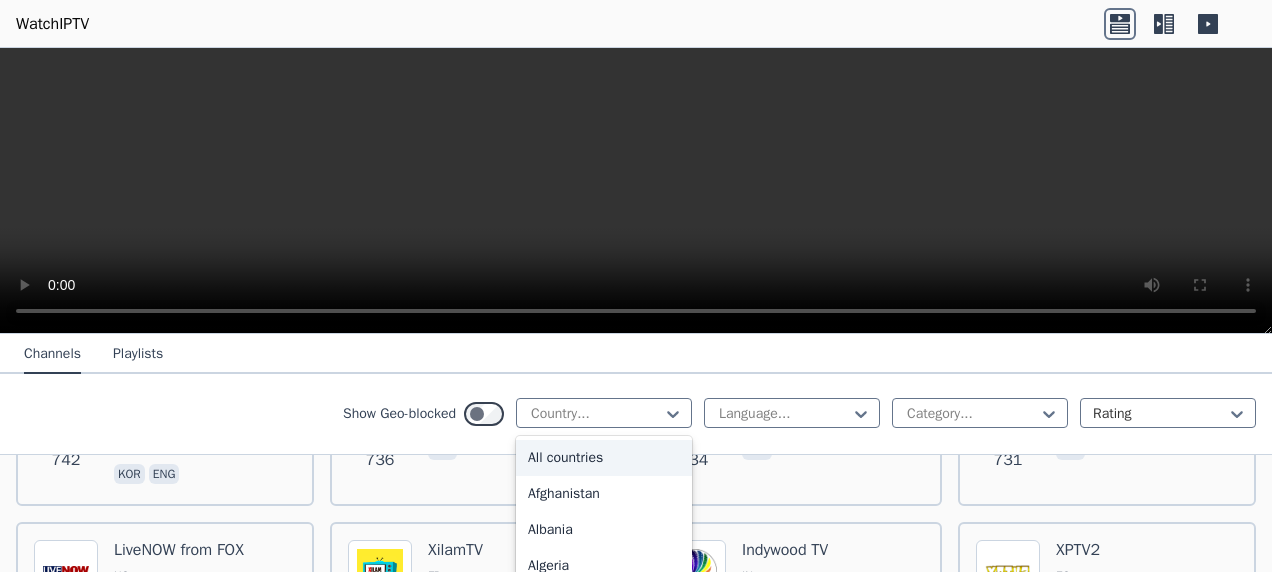 scroll, scrollTop: 4518, scrollLeft: 0, axis: vertical 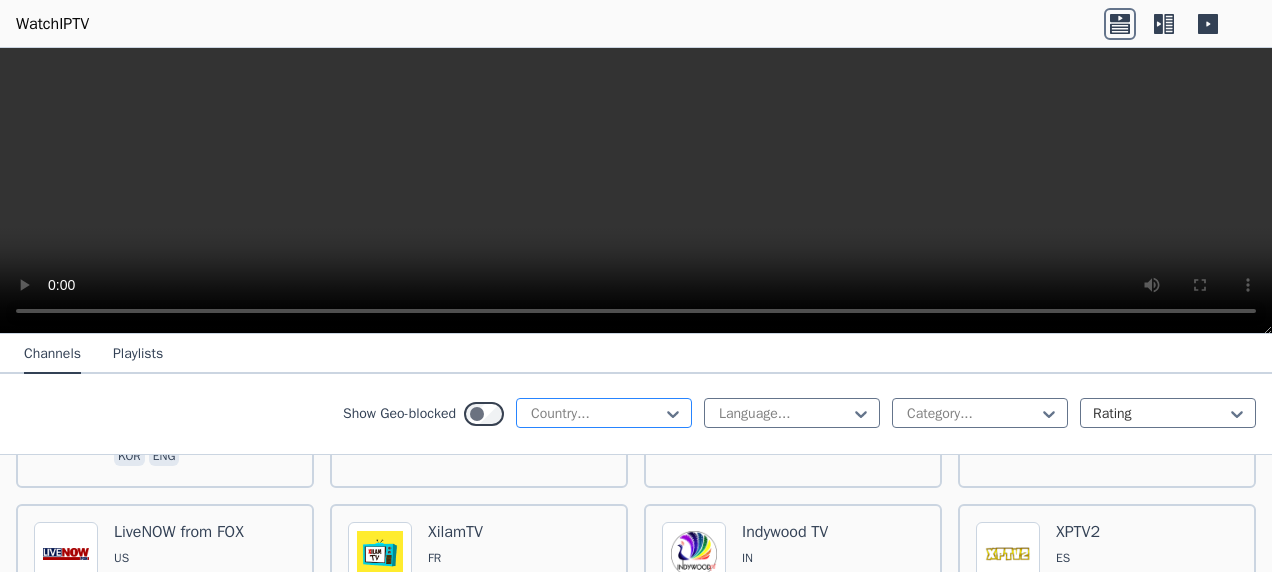 click at bounding box center [596, 414] 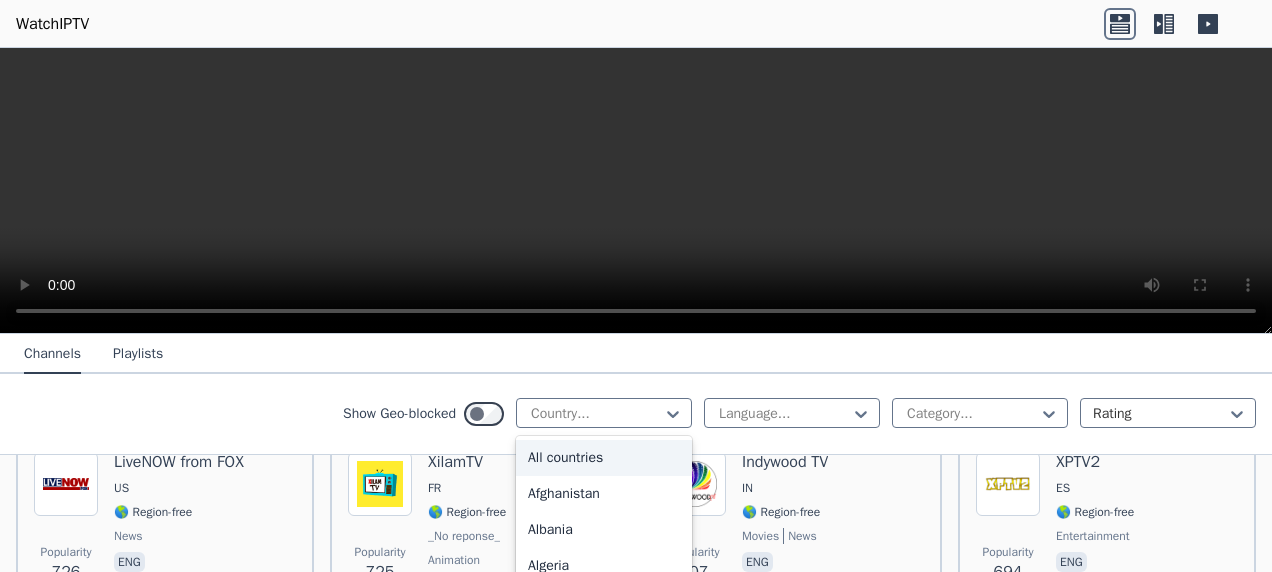 scroll, scrollTop: 4618, scrollLeft: 0, axis: vertical 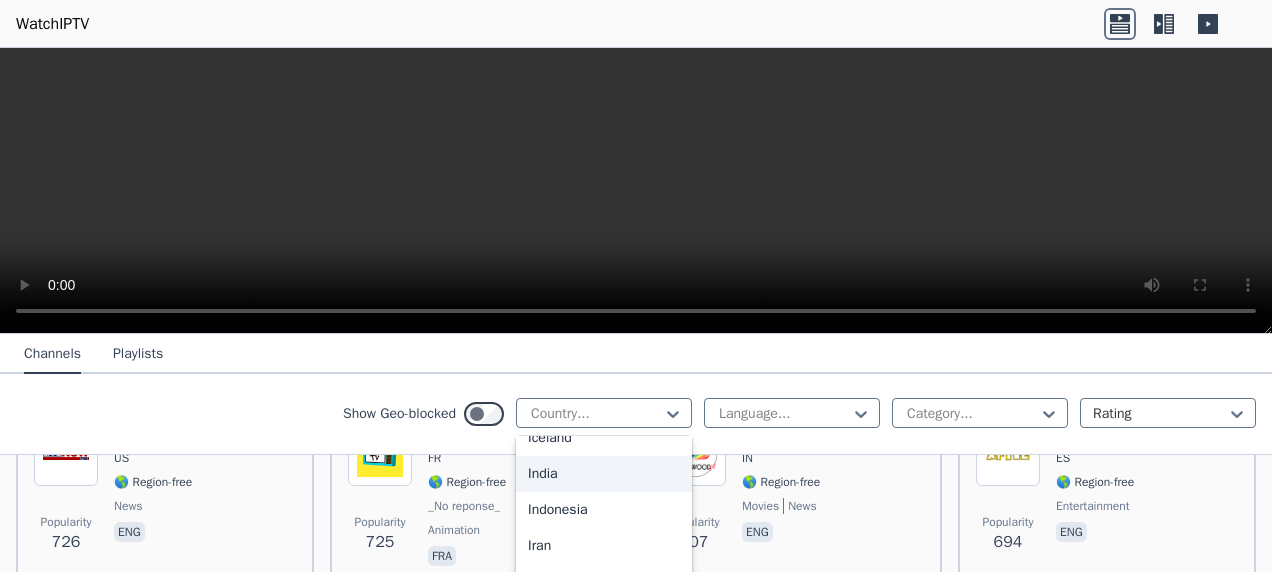 click on "India" at bounding box center (604, 474) 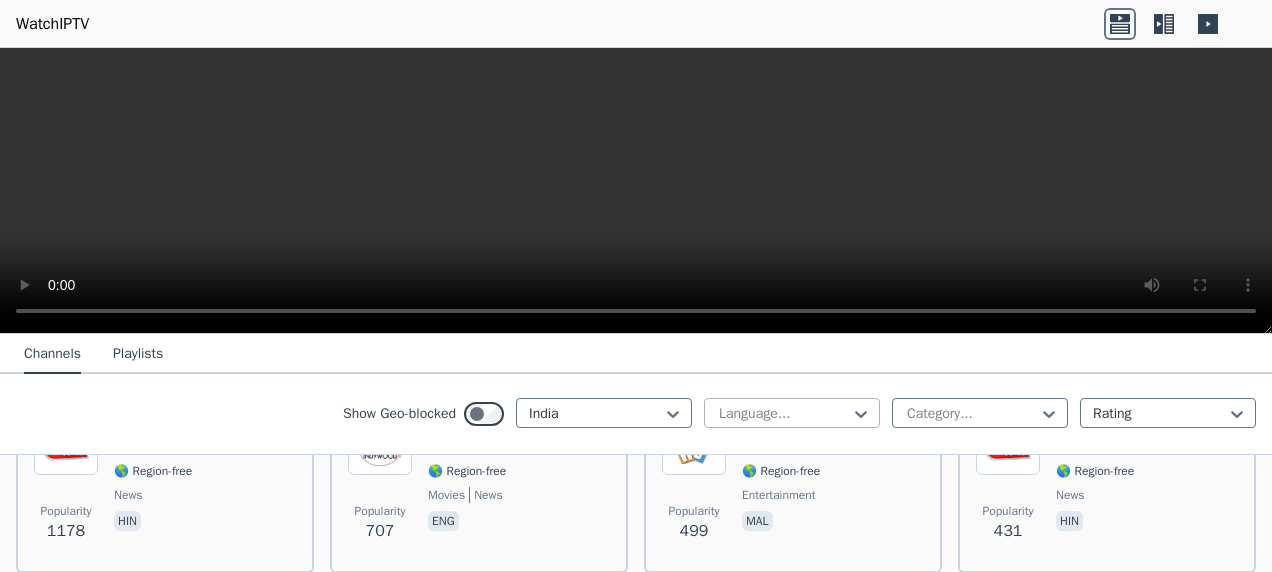 scroll, scrollTop: 300, scrollLeft: 0, axis: vertical 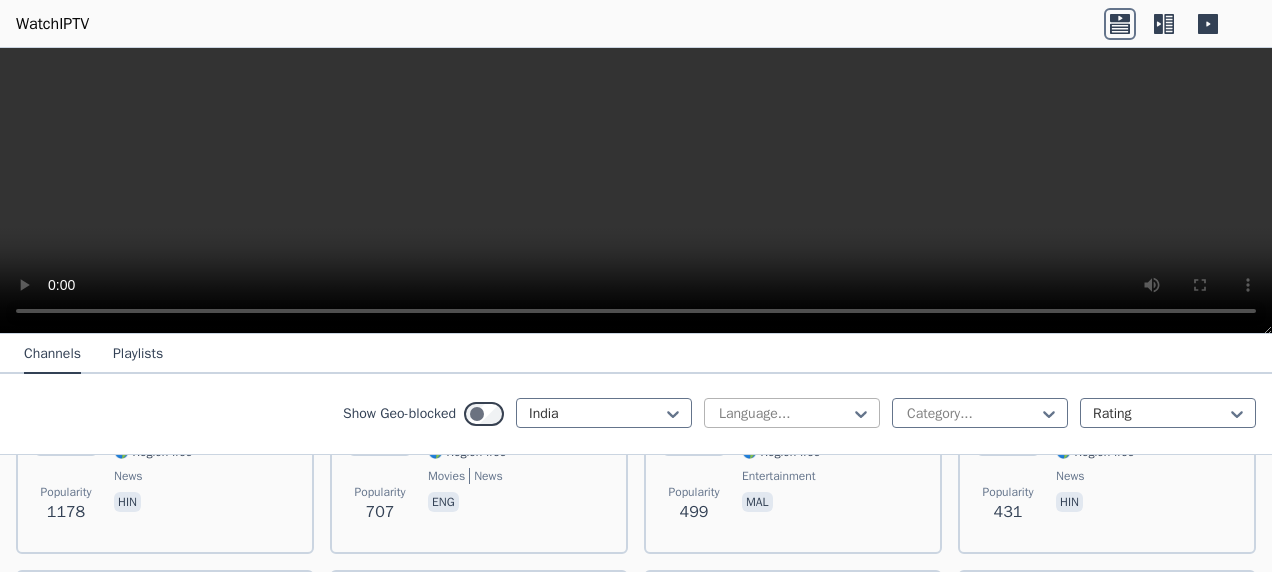 click at bounding box center [784, 414] 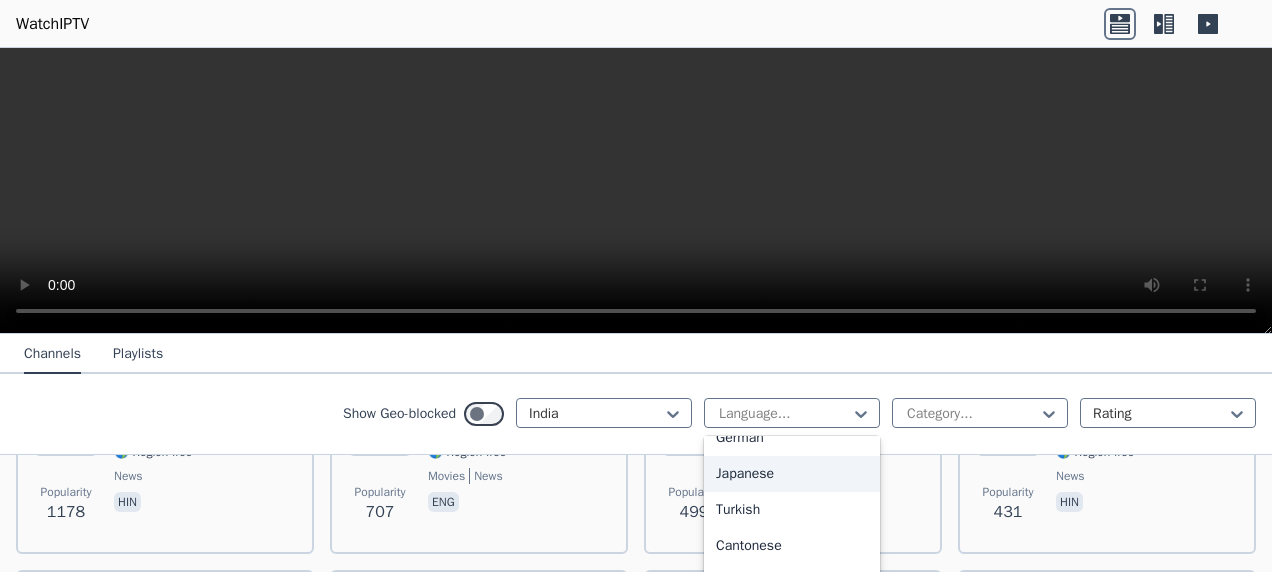 scroll, scrollTop: 314, scrollLeft: 0, axis: vertical 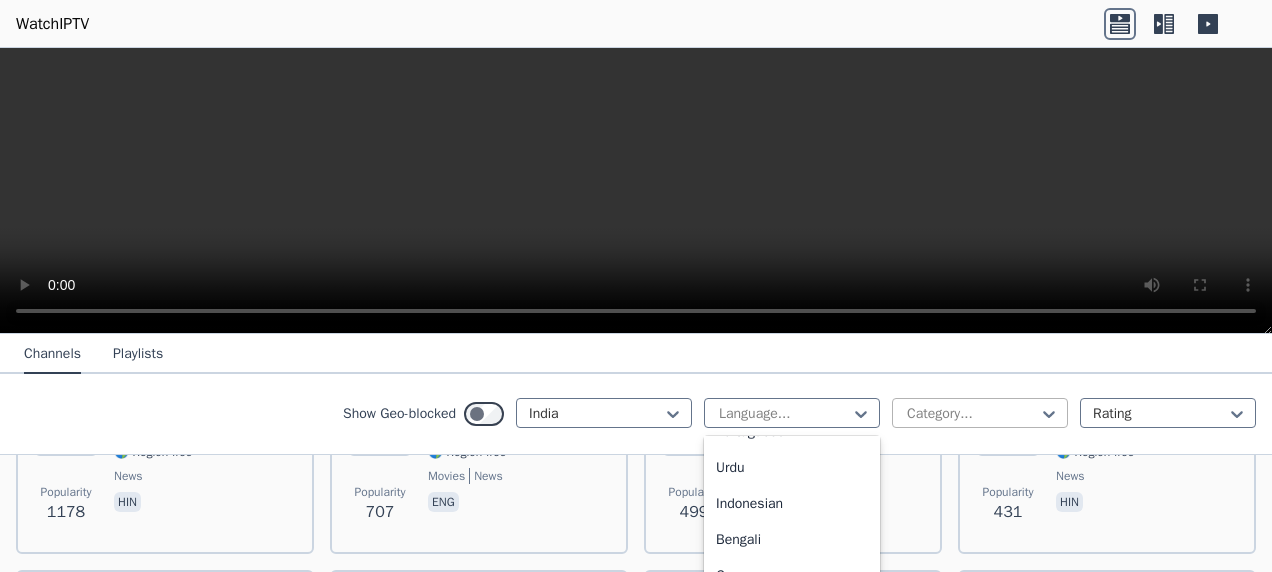 click at bounding box center (972, 414) 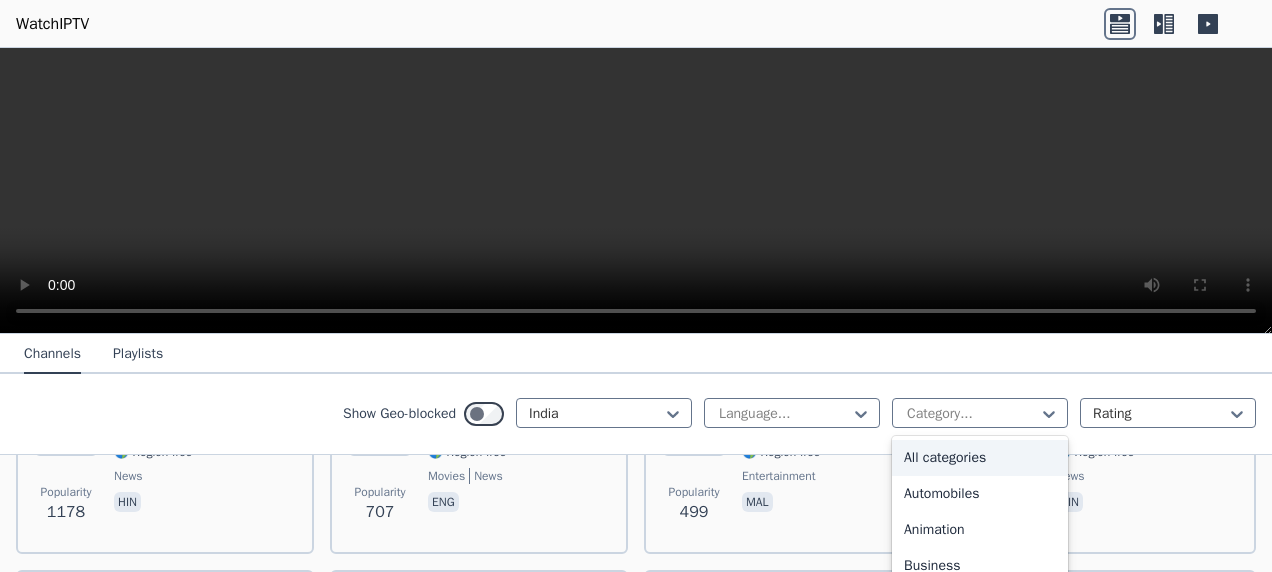 click on "Channels Playlists" at bounding box center [636, 354] 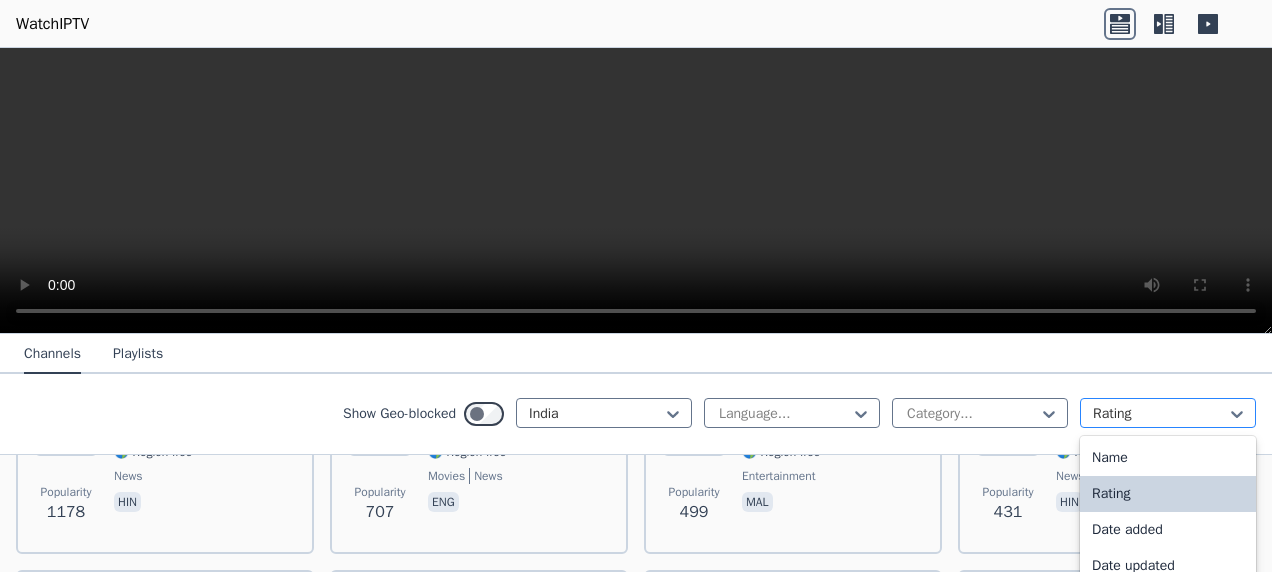 click on "Rating" at bounding box center [1168, 413] 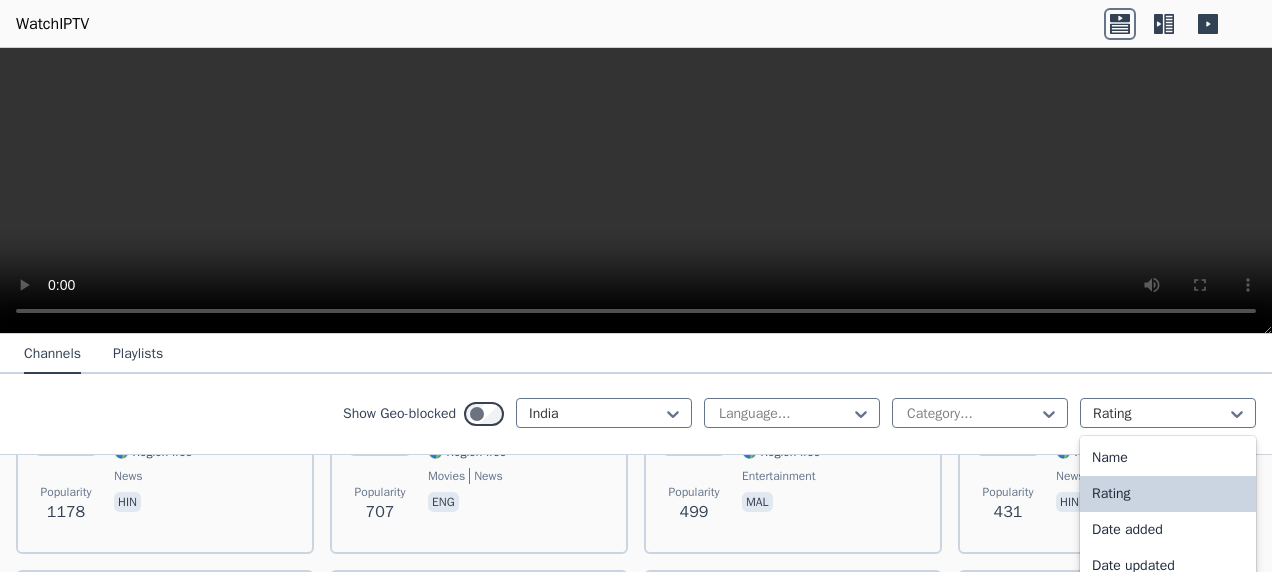 click on "Channels Playlists" at bounding box center [636, 354] 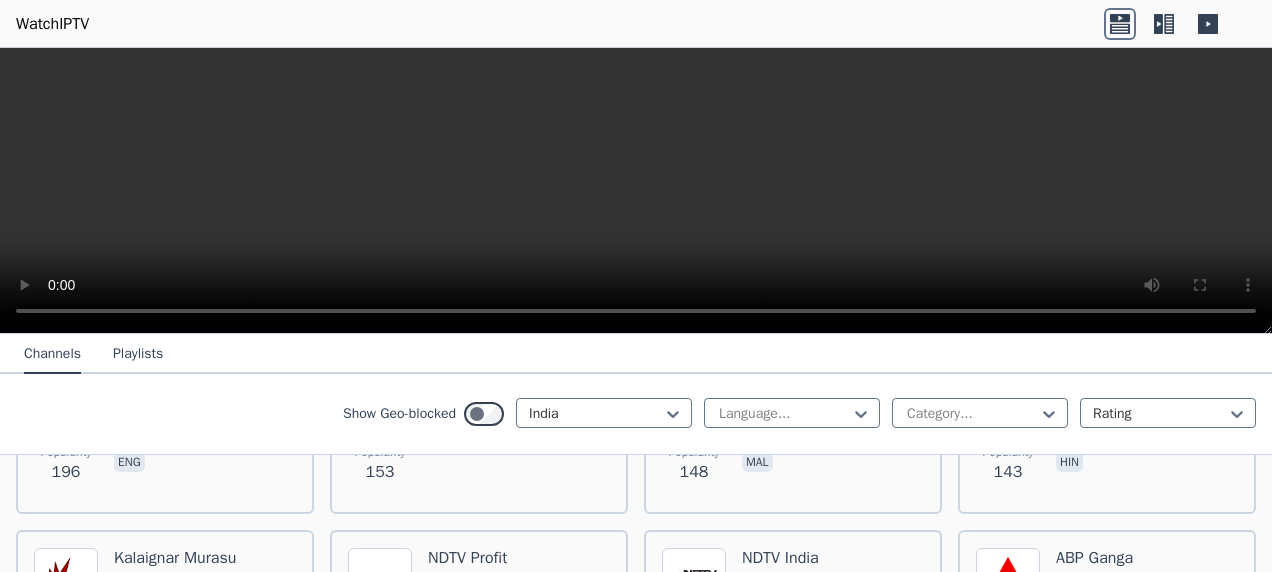 scroll, scrollTop: 1000, scrollLeft: 0, axis: vertical 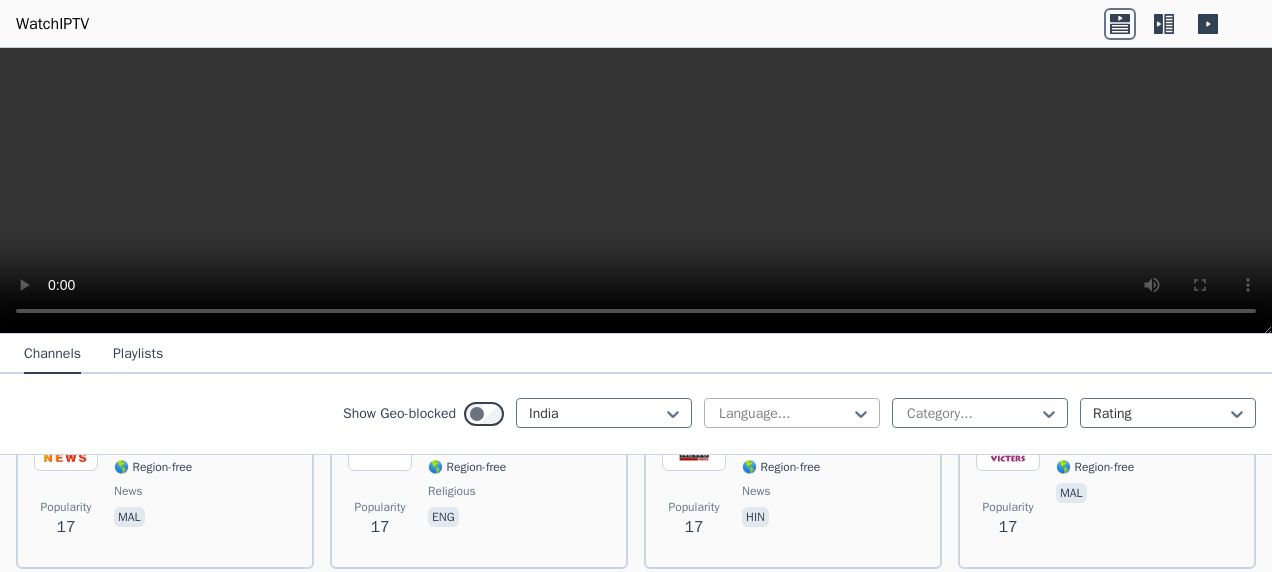 click at bounding box center (784, 414) 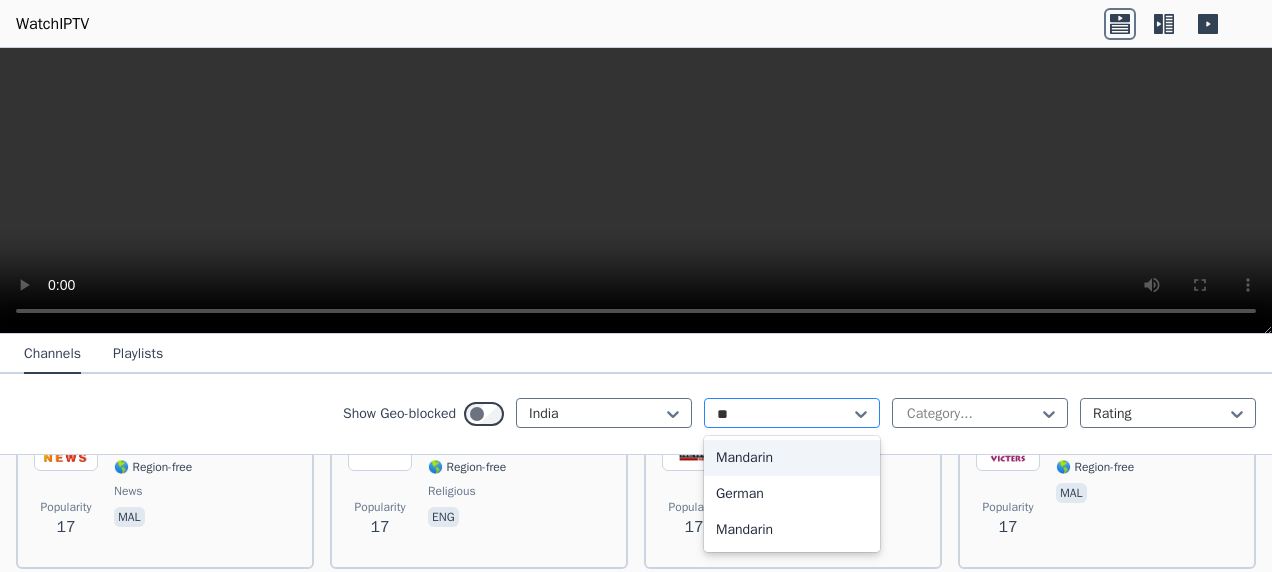 type on "*" 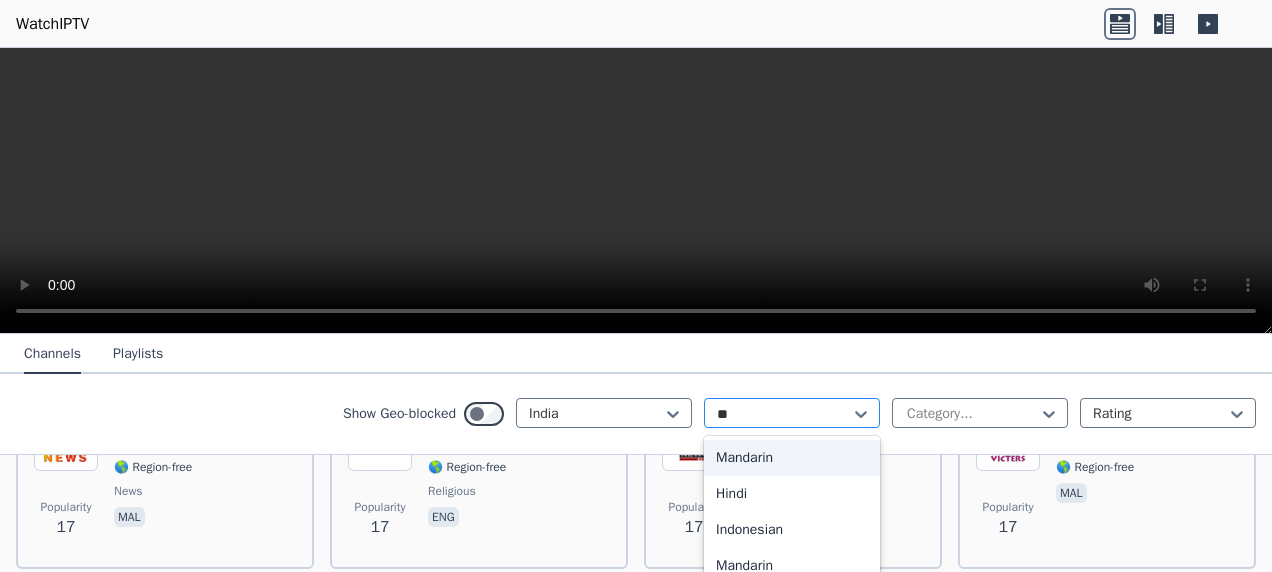 type on "*" 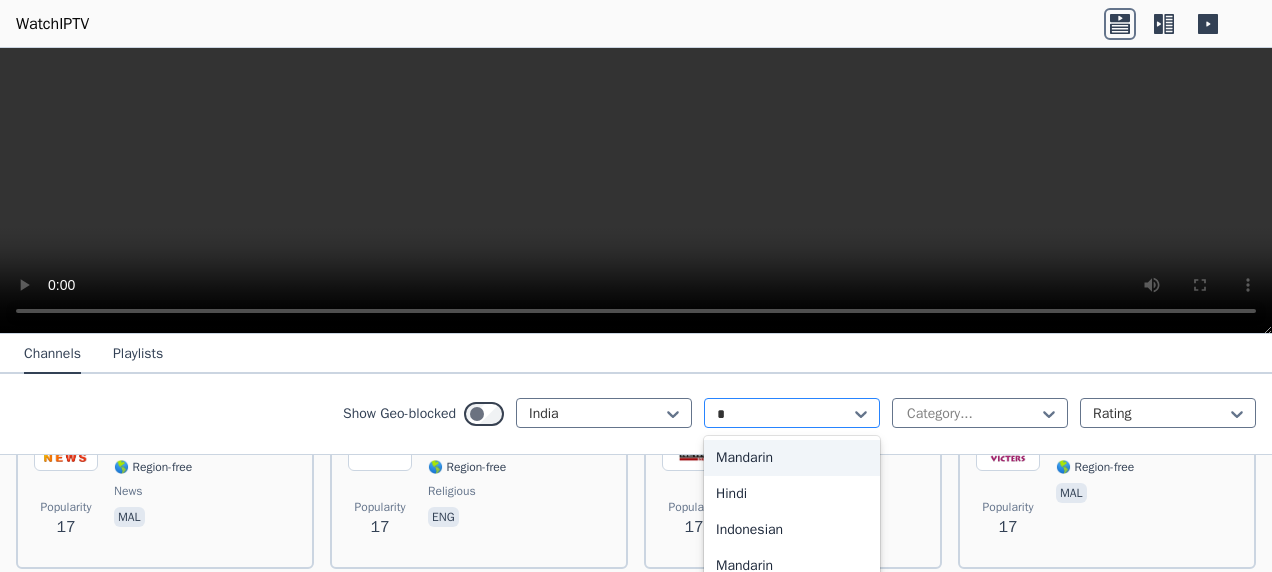 type 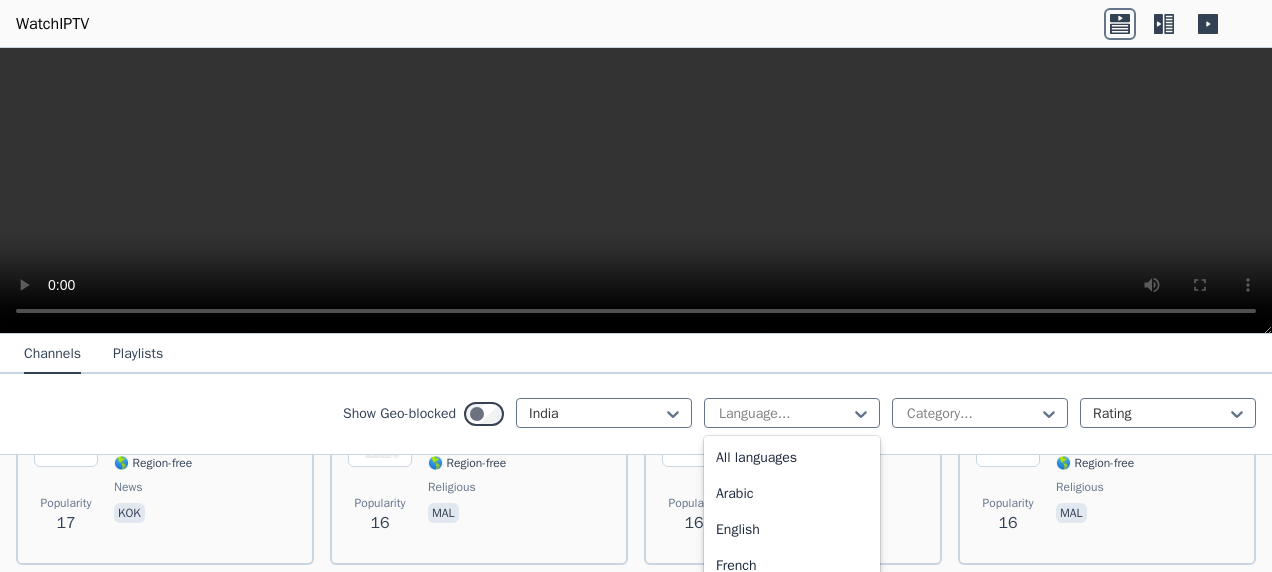 scroll, scrollTop: 6309, scrollLeft: 0, axis: vertical 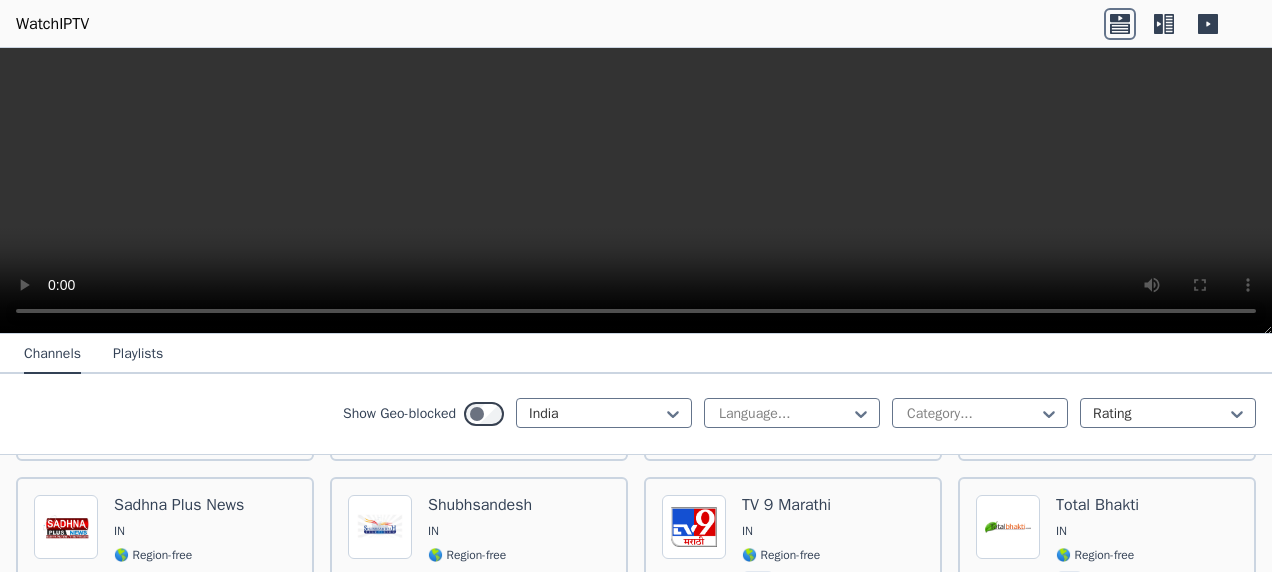 click on "Channels Playlists" at bounding box center (636, 354) 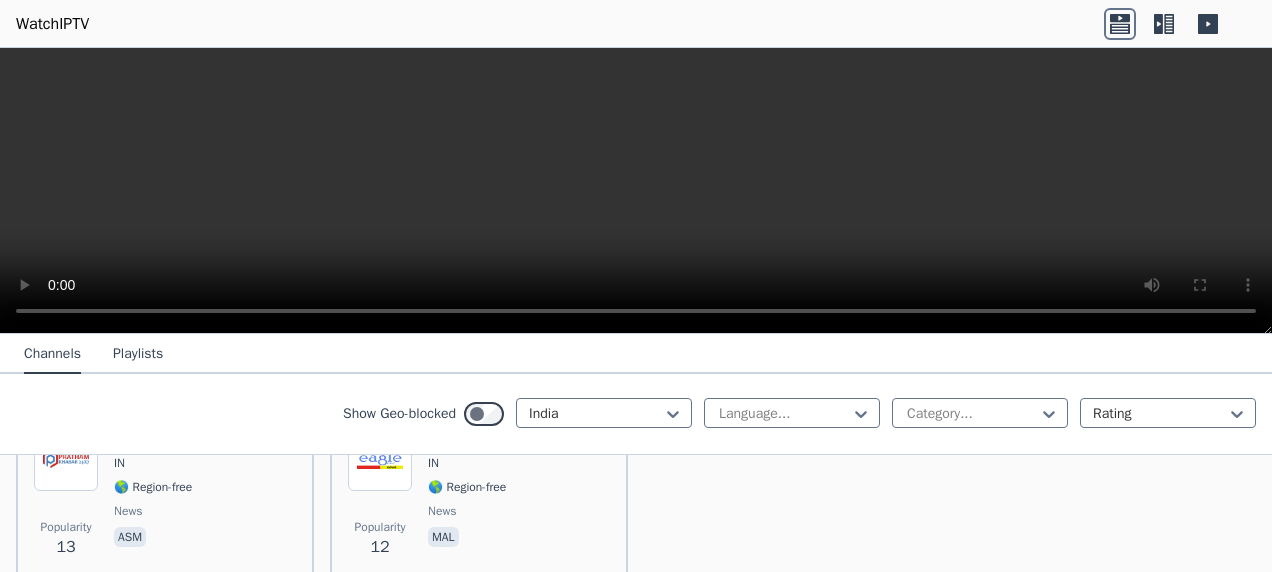 scroll, scrollTop: 7065, scrollLeft: 0, axis: vertical 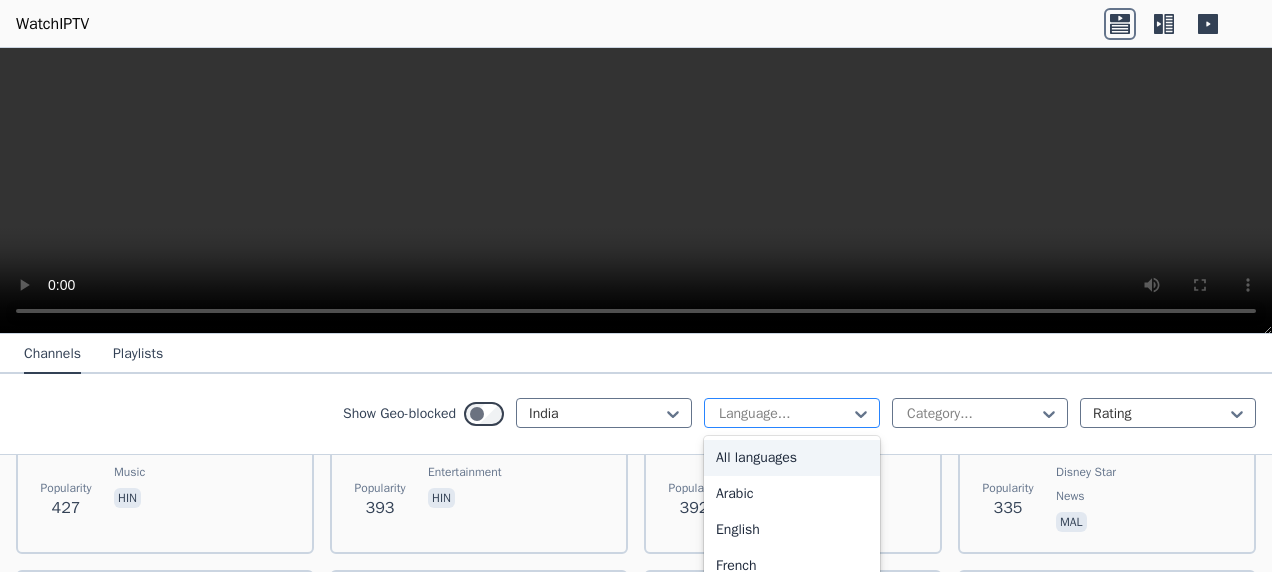 click at bounding box center (784, 414) 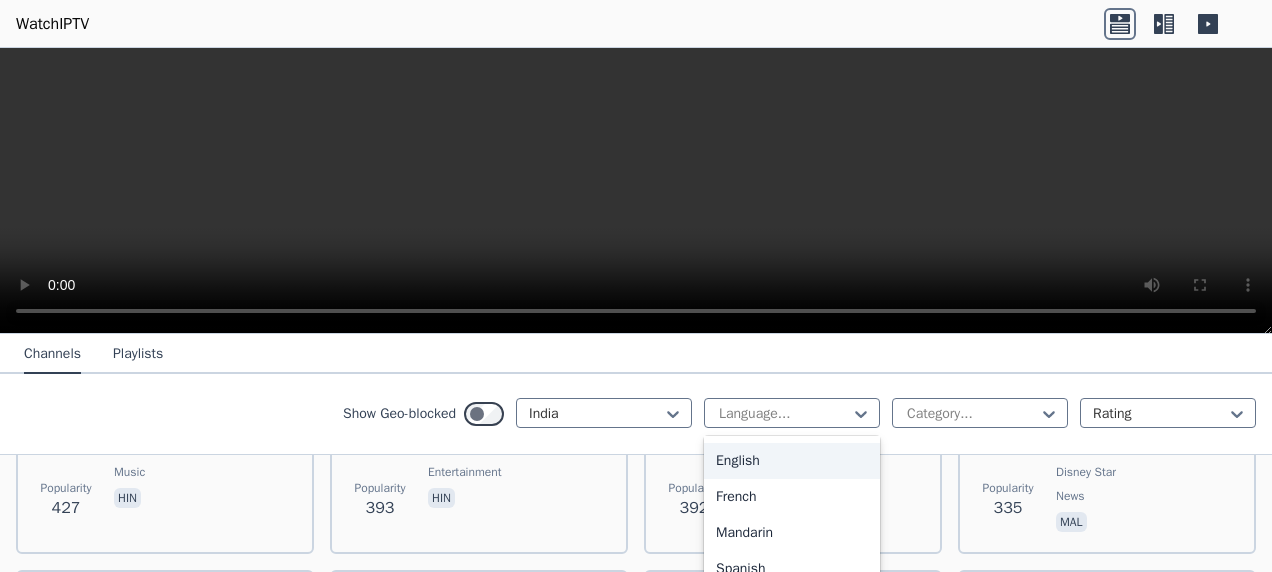 scroll, scrollTop: 100, scrollLeft: 0, axis: vertical 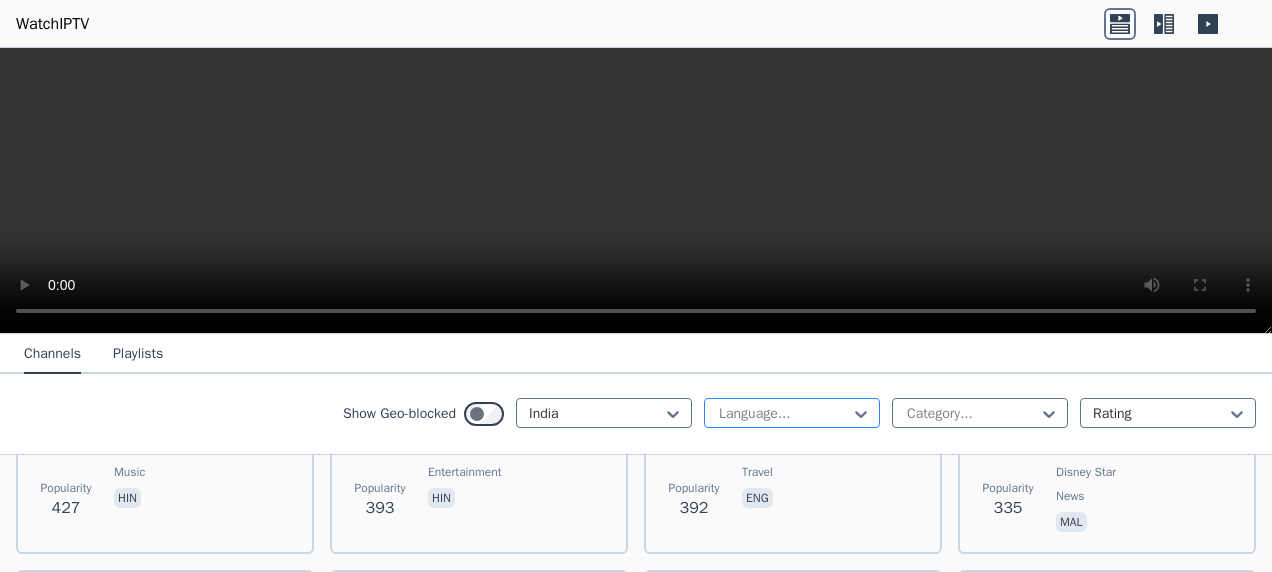 click at bounding box center (784, 414) 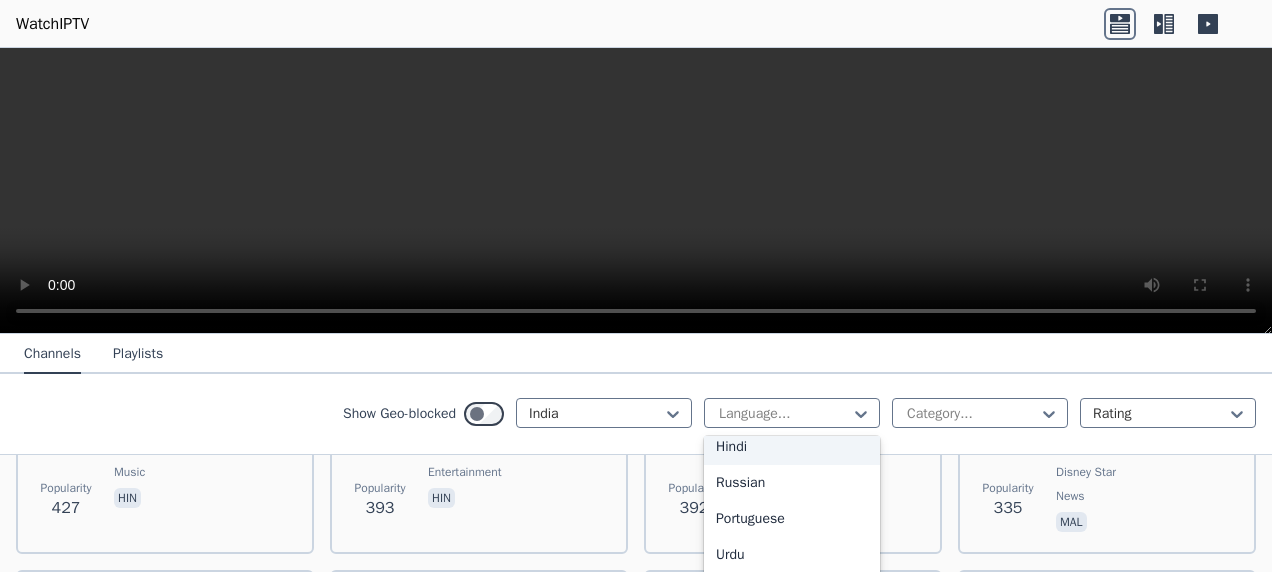 scroll, scrollTop: 200, scrollLeft: 0, axis: vertical 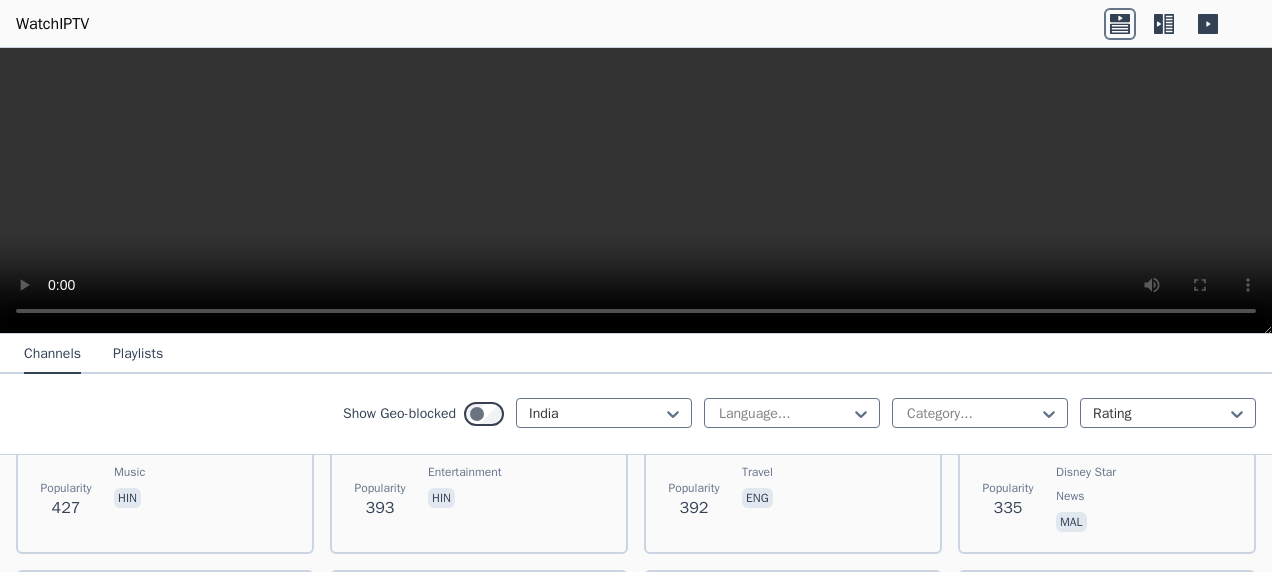 click on "Show Geo-blocked India Language... Category... Rating" at bounding box center [636, 414] 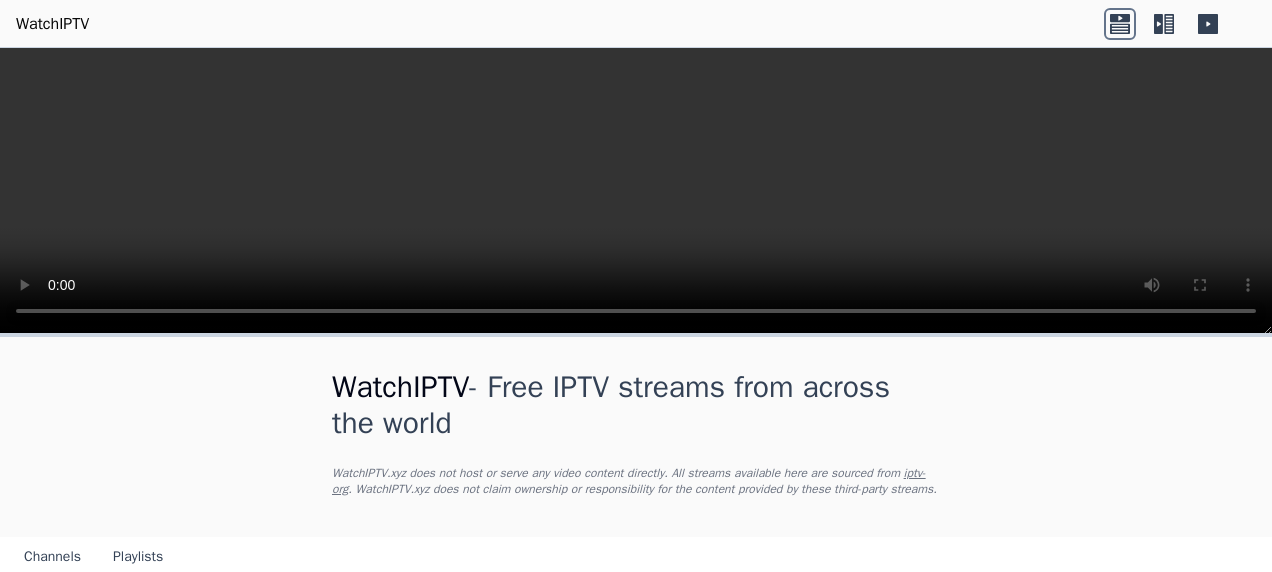 scroll, scrollTop: 400, scrollLeft: 0, axis: vertical 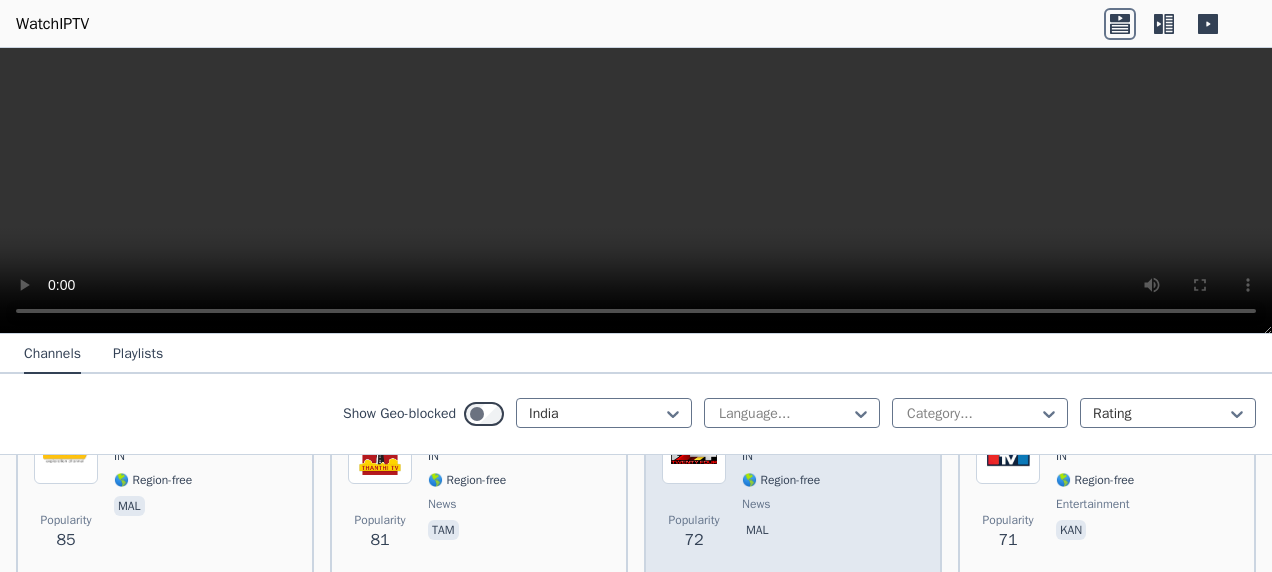 drag, startPoint x: 826, startPoint y: 491, endPoint x: 809, endPoint y: 492, distance: 17.029387 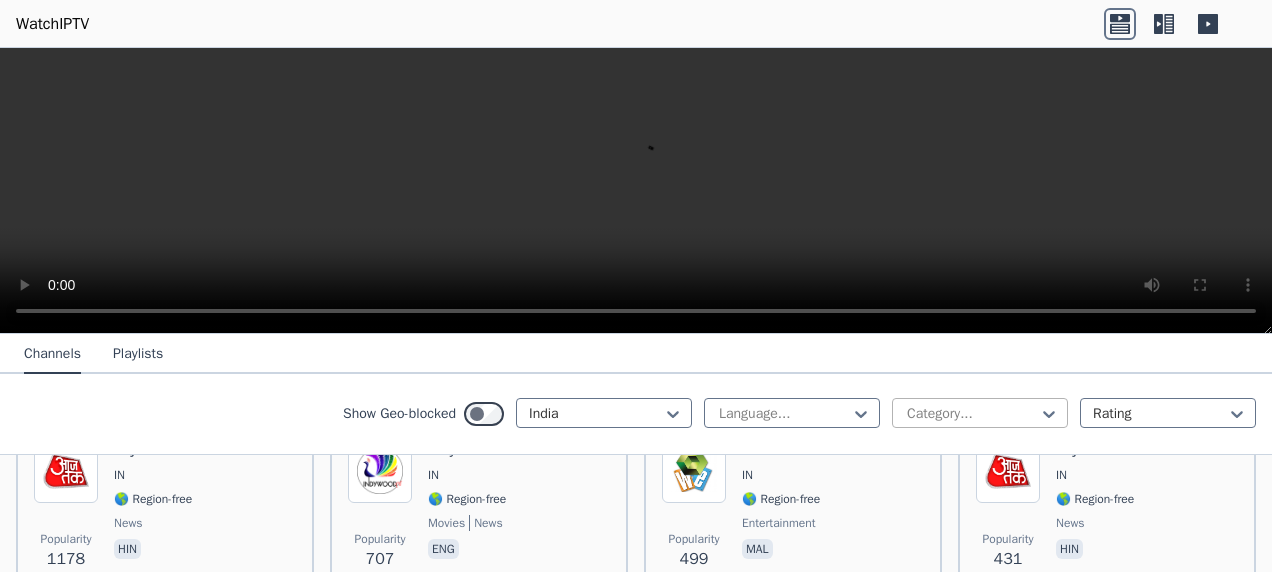 scroll, scrollTop: 300, scrollLeft: 0, axis: vertical 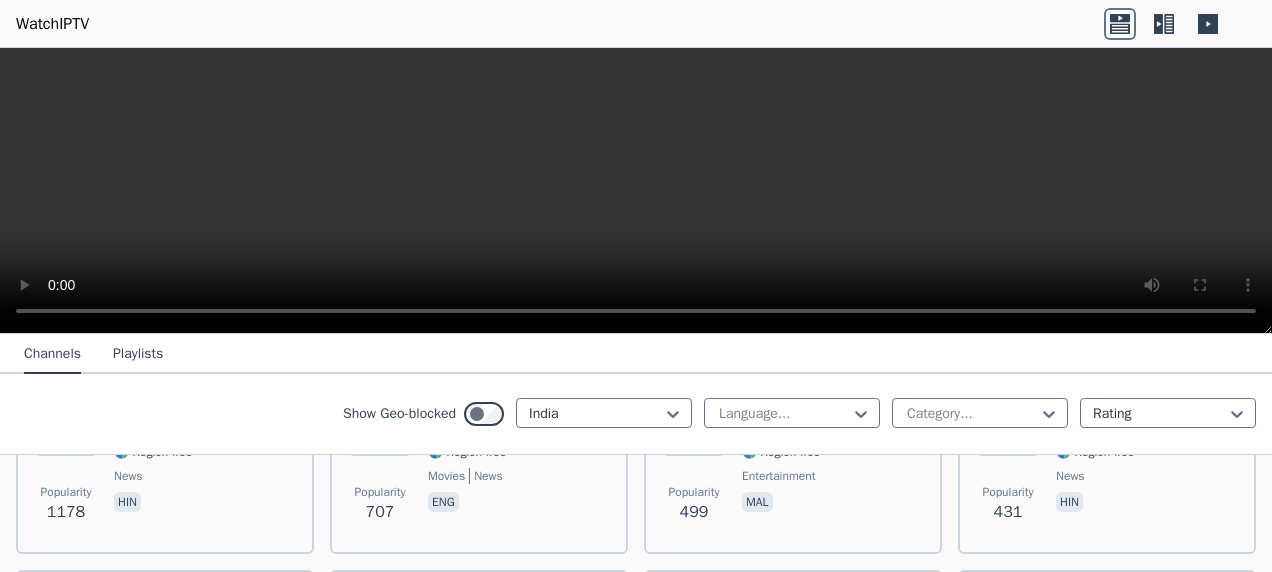 click on "Playlists" at bounding box center (138, 355) 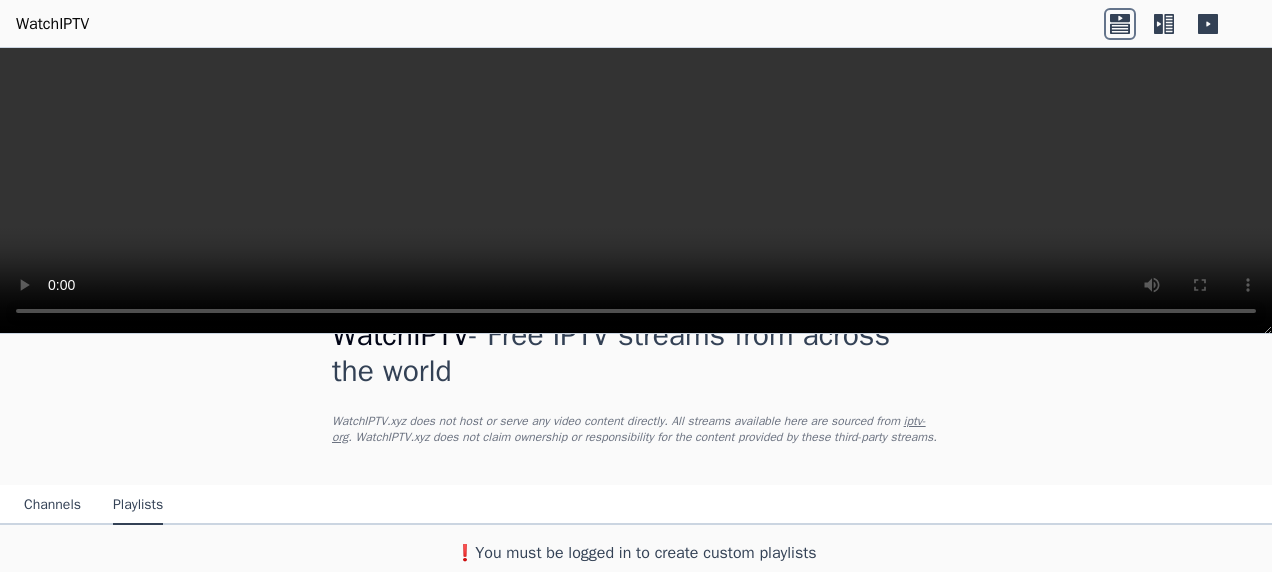 click 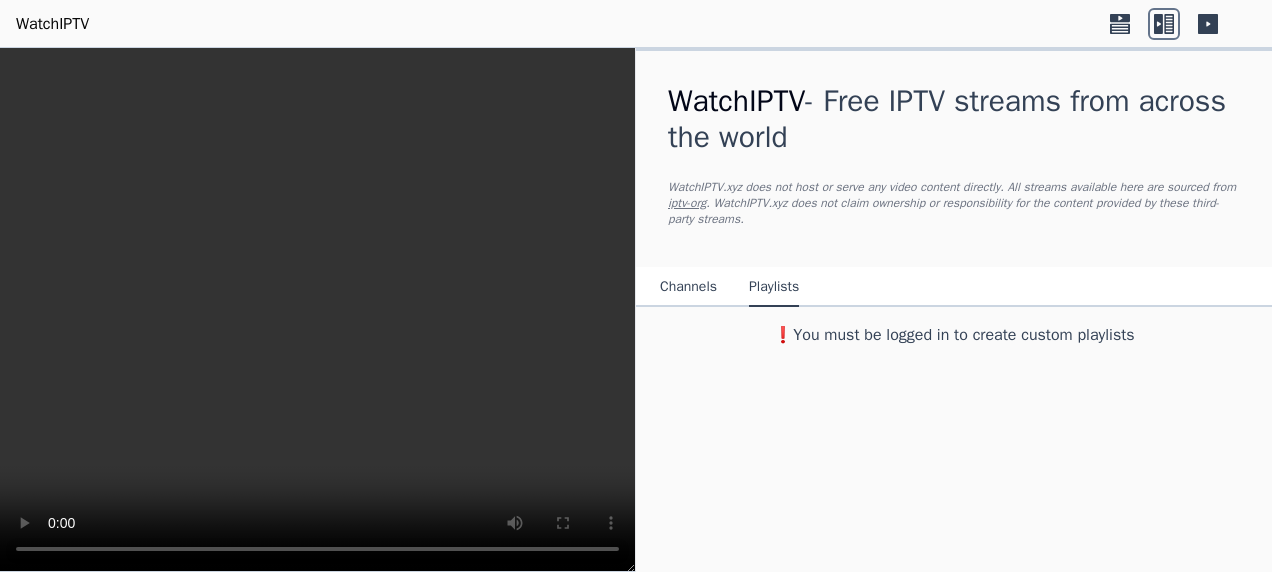 drag, startPoint x: 696, startPoint y: 267, endPoint x: 758, endPoint y: 274, distance: 62.39391 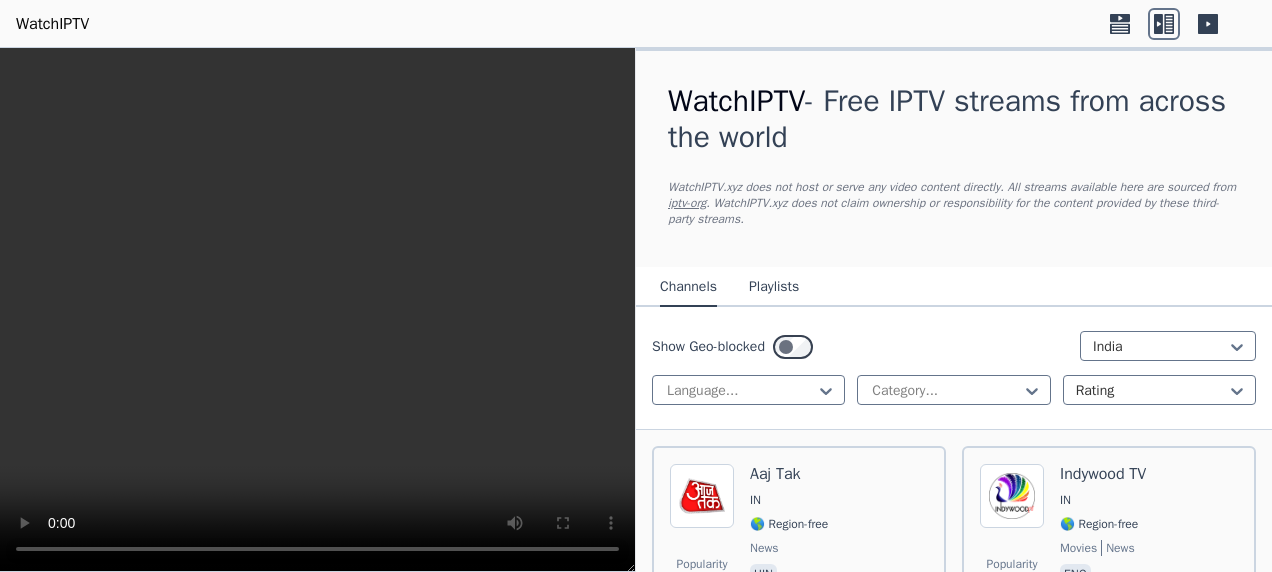 click on "Channels" at bounding box center [688, 288] 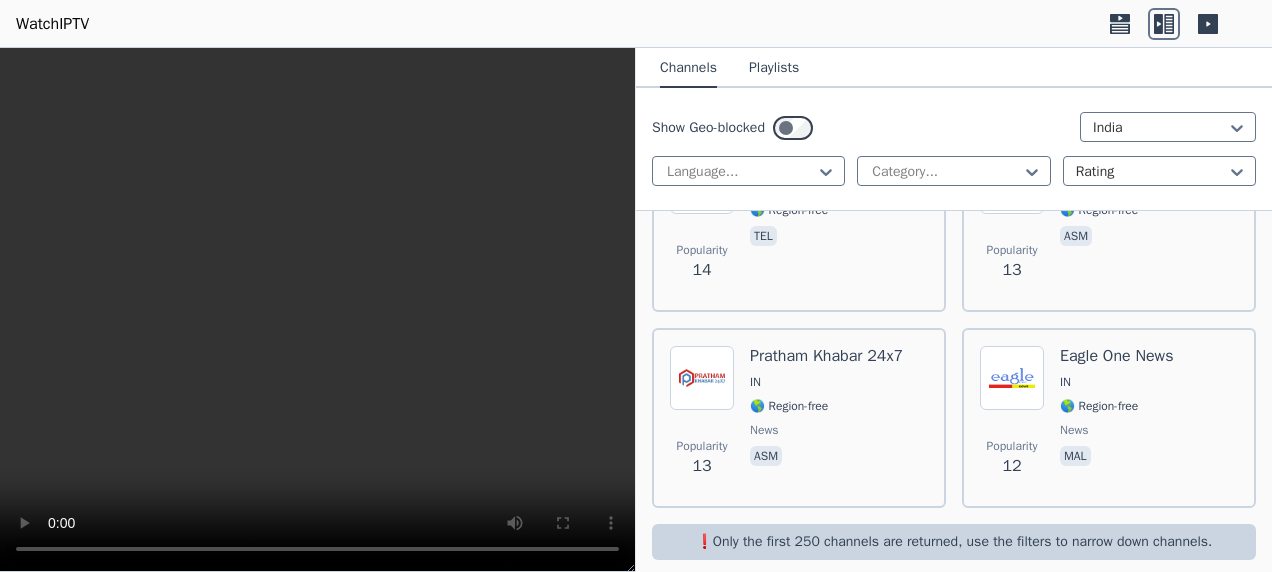 scroll, scrollTop: 13513, scrollLeft: 0, axis: vertical 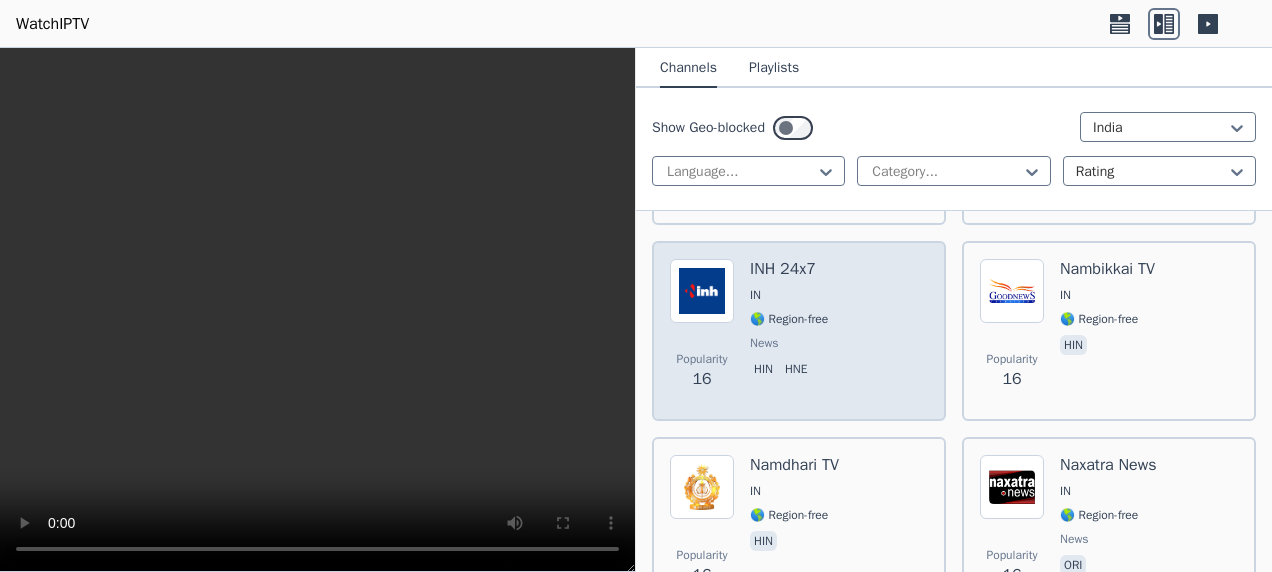 type 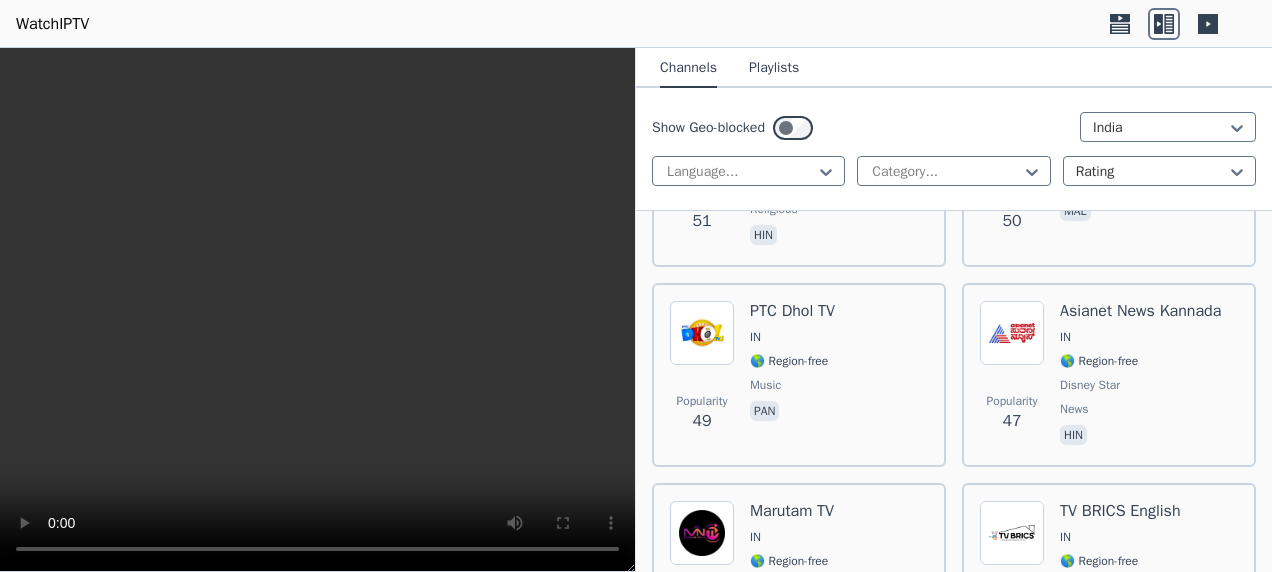 scroll, scrollTop: 751, scrollLeft: 0, axis: vertical 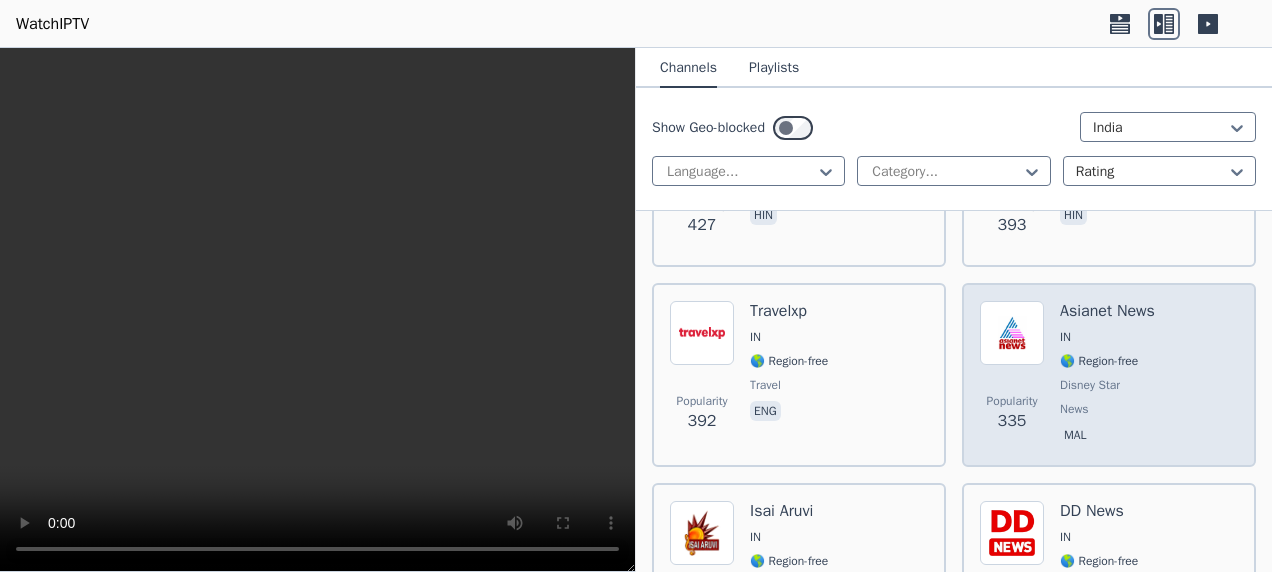 click at bounding box center [1012, 333] 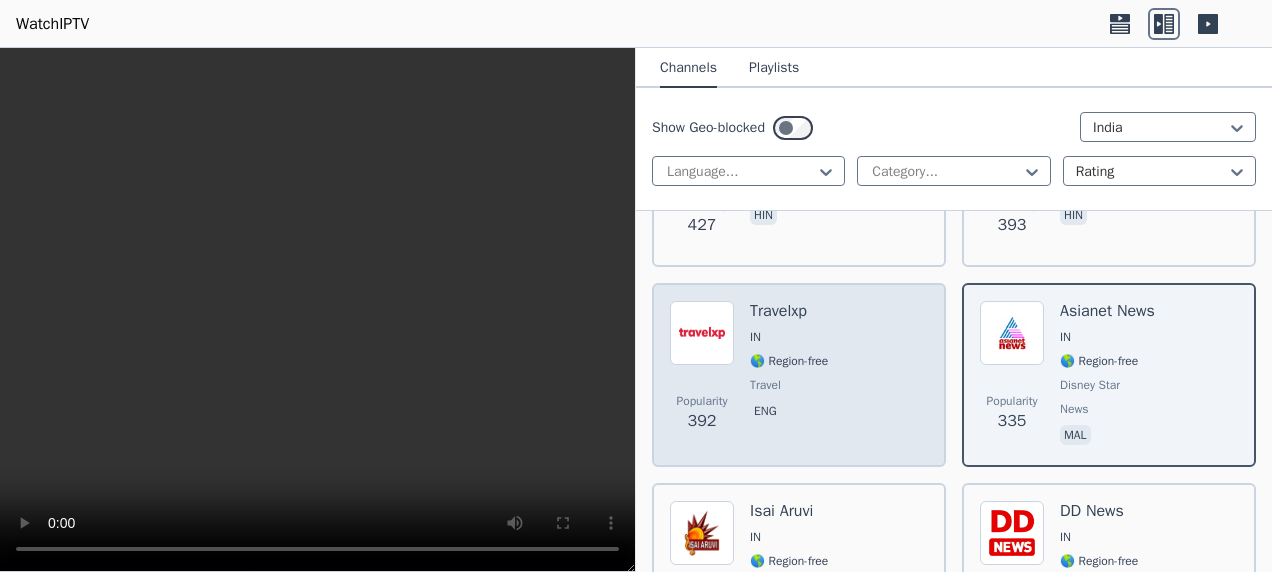 click on "Travelxp IN 🌎 Region-free travel eng" at bounding box center (789, 375) 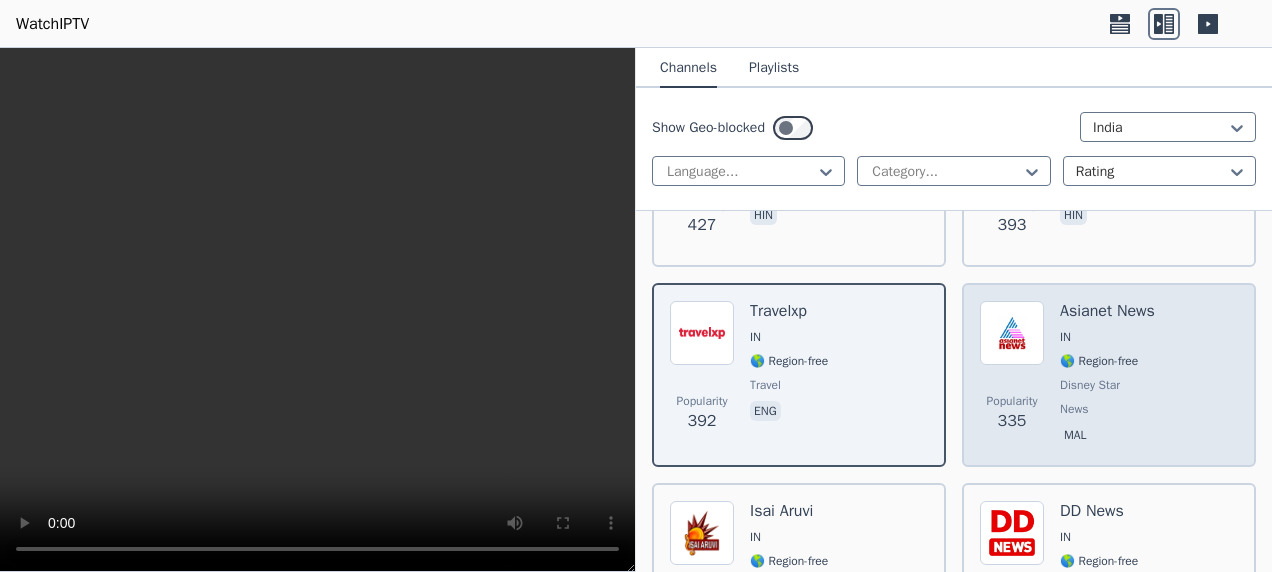 click on "🌎 Region-free" at bounding box center (1099, 361) 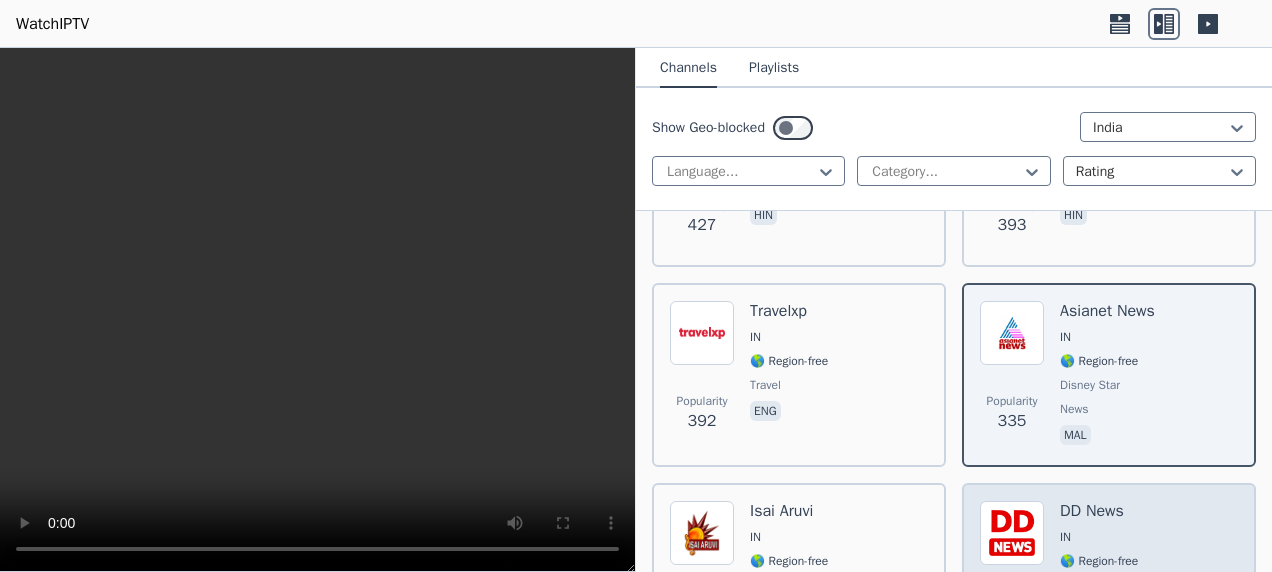 click on "IN" at bounding box center (1099, 537) 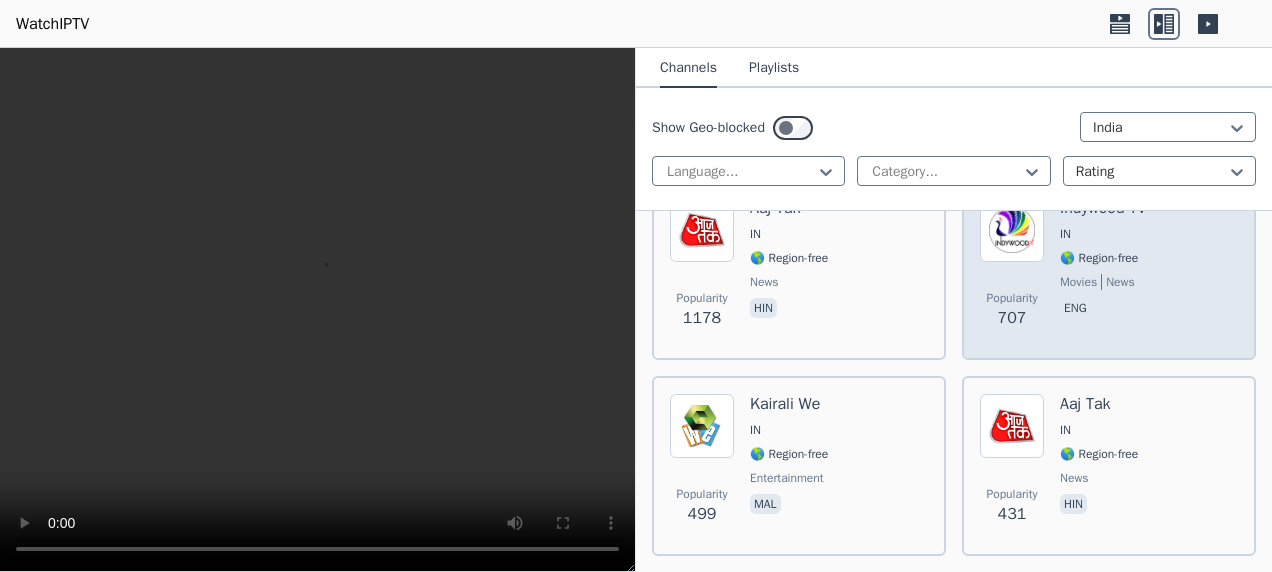 scroll, scrollTop: 151, scrollLeft: 0, axis: vertical 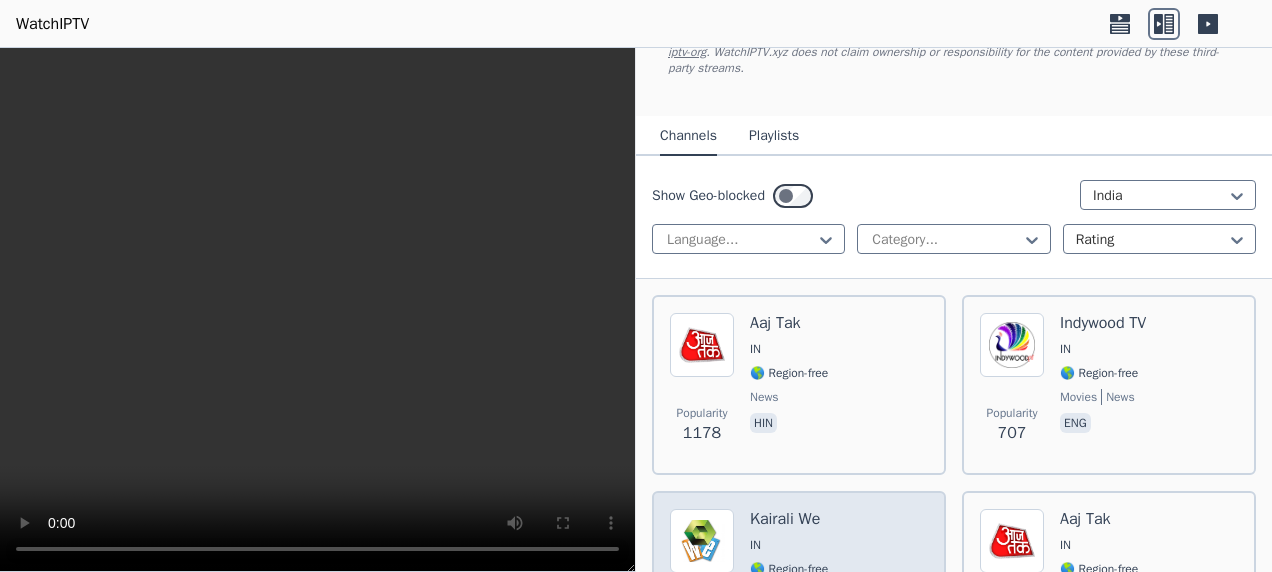 click on "Popularity 499 Kairali We [COUNTRY] 🌎 Region-free entertainment mal" at bounding box center (799, 581) 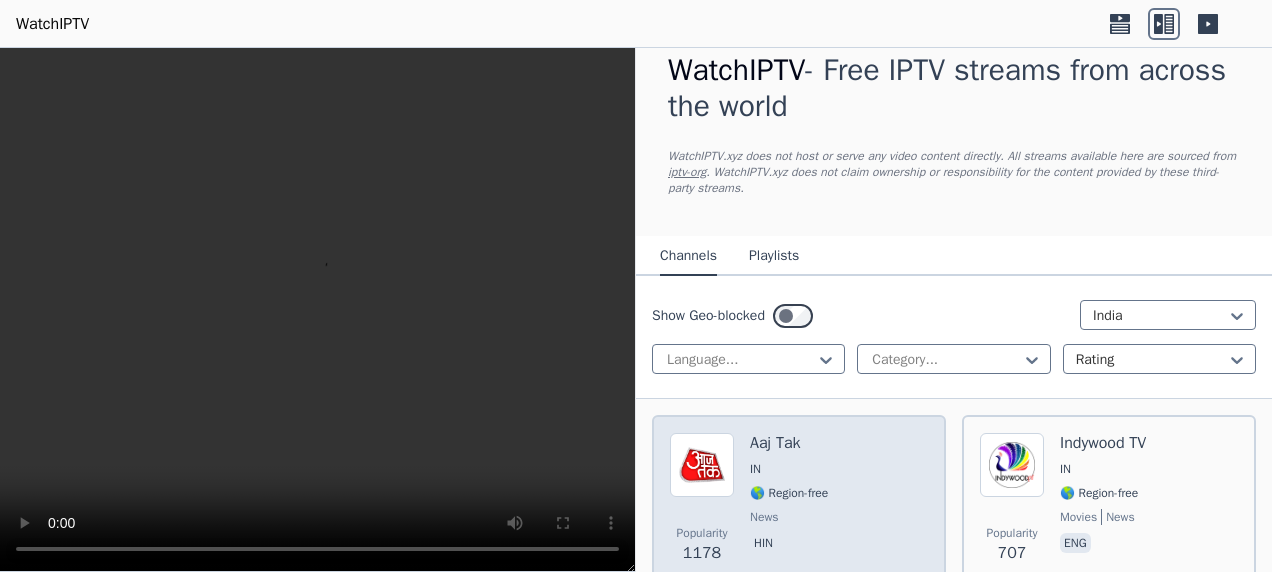 scroll, scrollTop: 0, scrollLeft: 0, axis: both 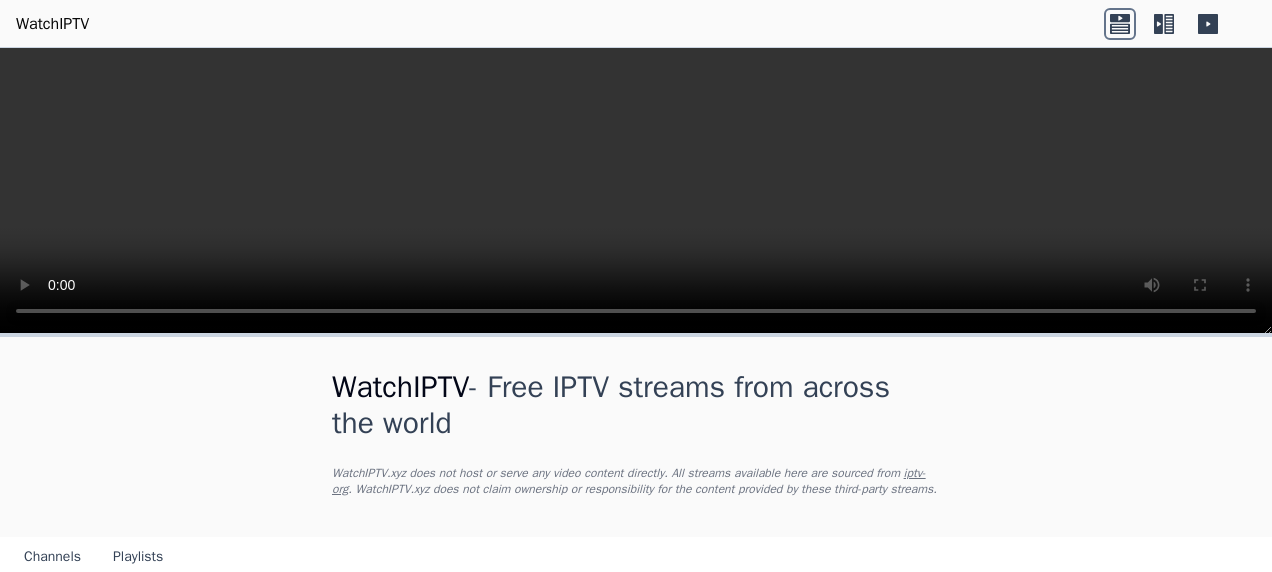 click 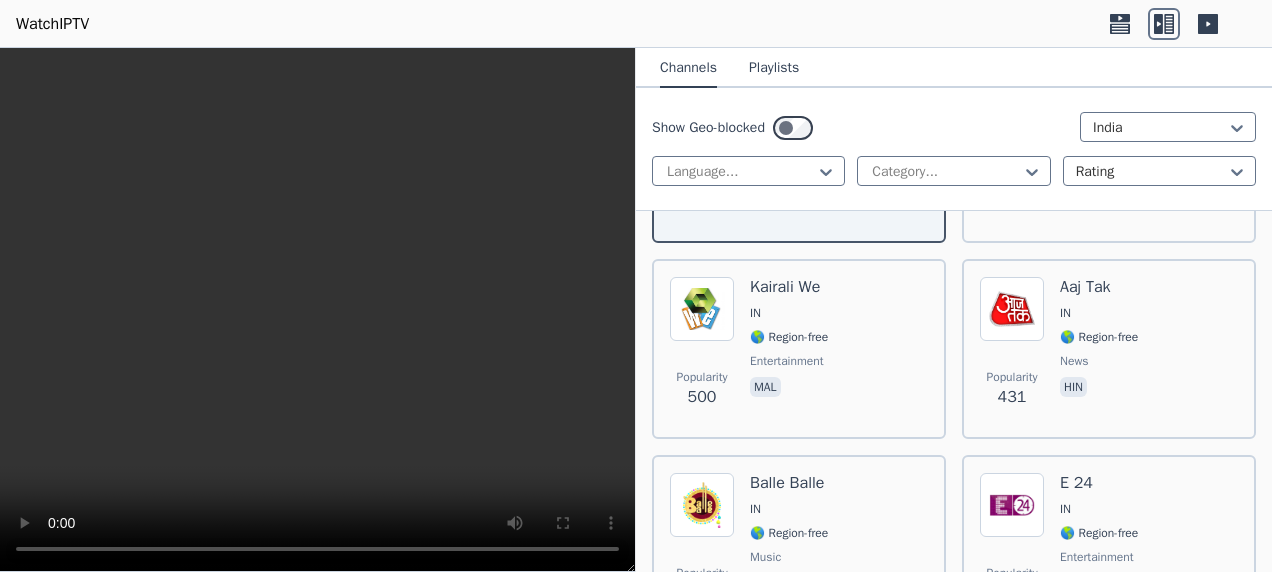 scroll, scrollTop: 400, scrollLeft: 0, axis: vertical 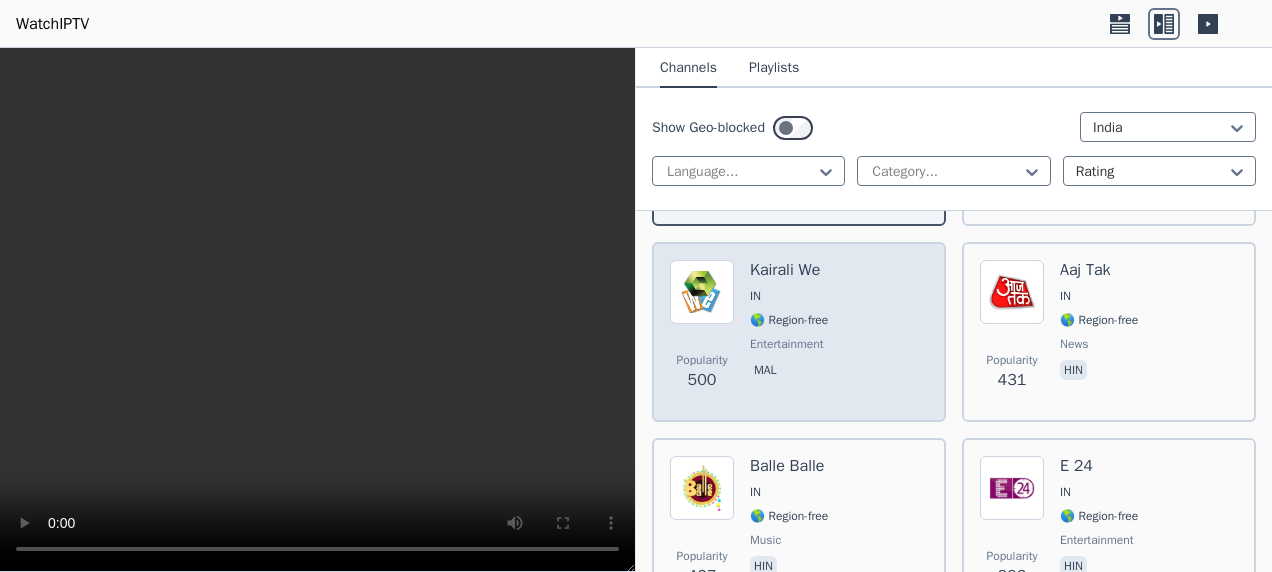 click on "Popularity 500 Kairali We IN 🌎 Region-free entertainment mal" at bounding box center [799, 332] 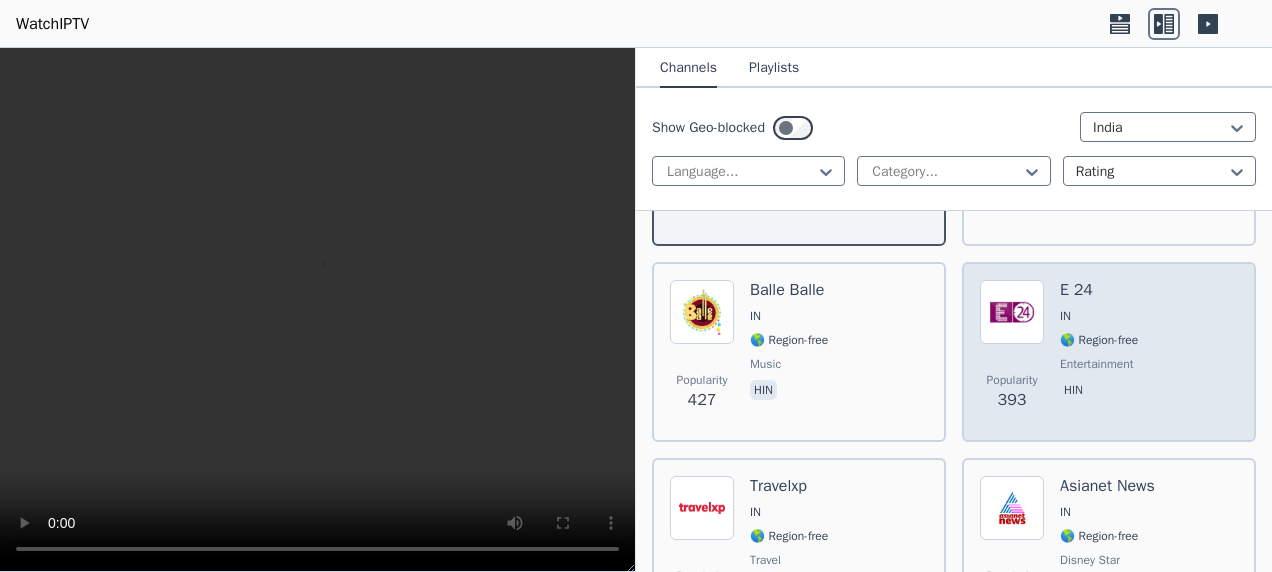scroll, scrollTop: 700, scrollLeft: 0, axis: vertical 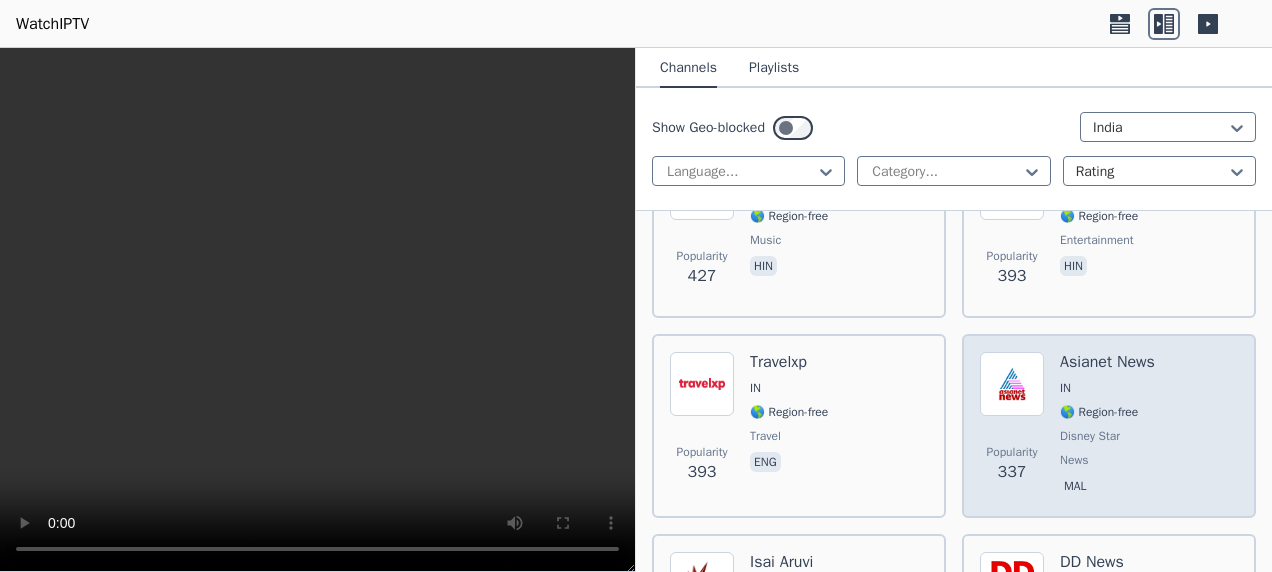 click on "Popularity 337 Asianet News IN 🌎 Region-free Disney Star news mal" at bounding box center [1109, 426] 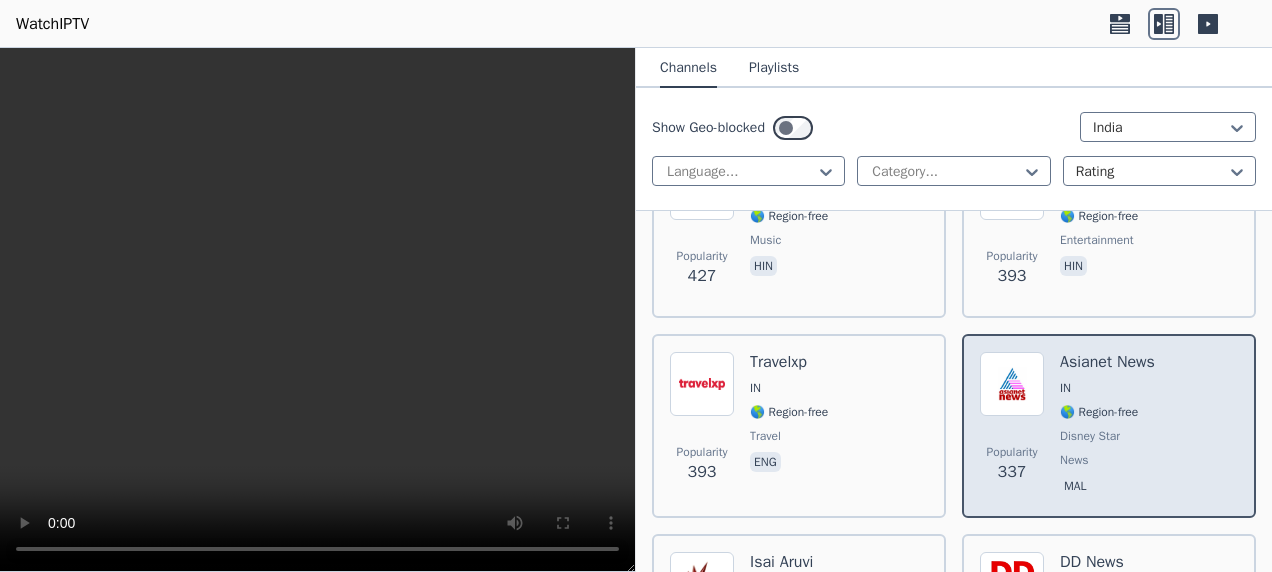 click on "Asianet News" at bounding box center (1107, 362) 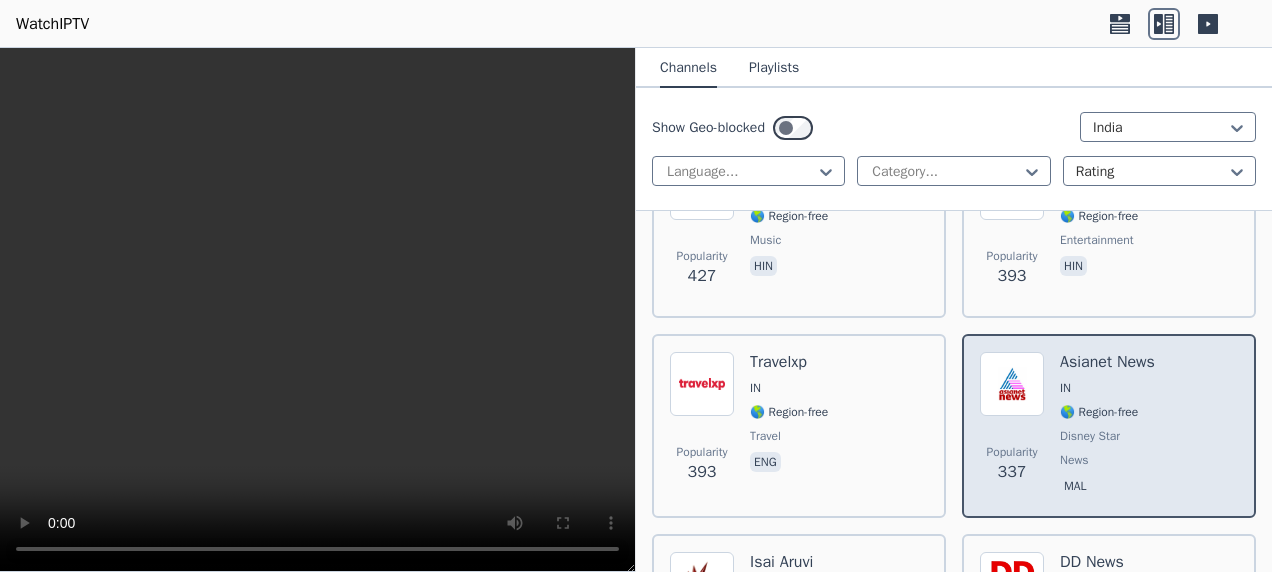 click on "🌎 Region-free" at bounding box center (1099, 412) 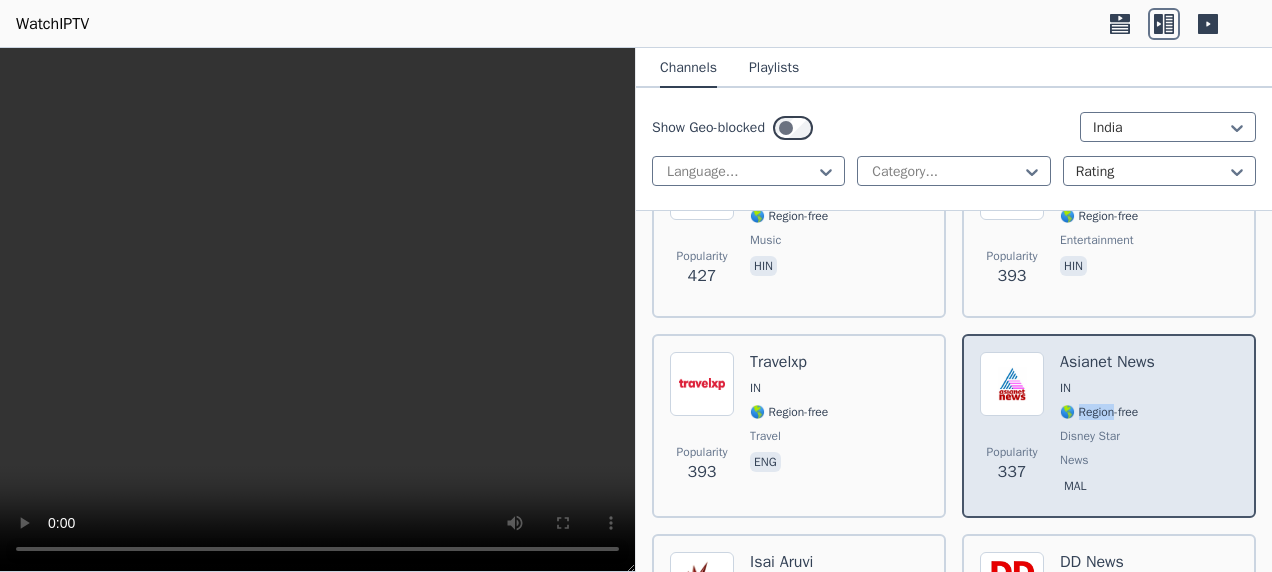 click on "🌎 Region-free" at bounding box center [1099, 412] 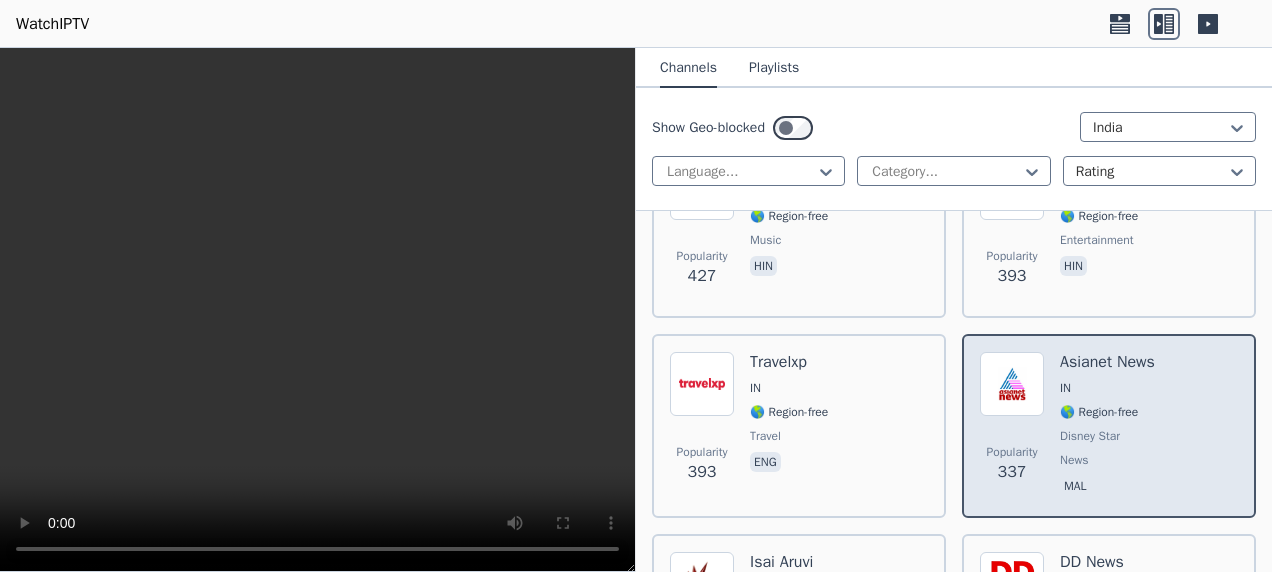 drag, startPoint x: 1098, startPoint y: 415, endPoint x: 1040, endPoint y: 386, distance: 64.84597 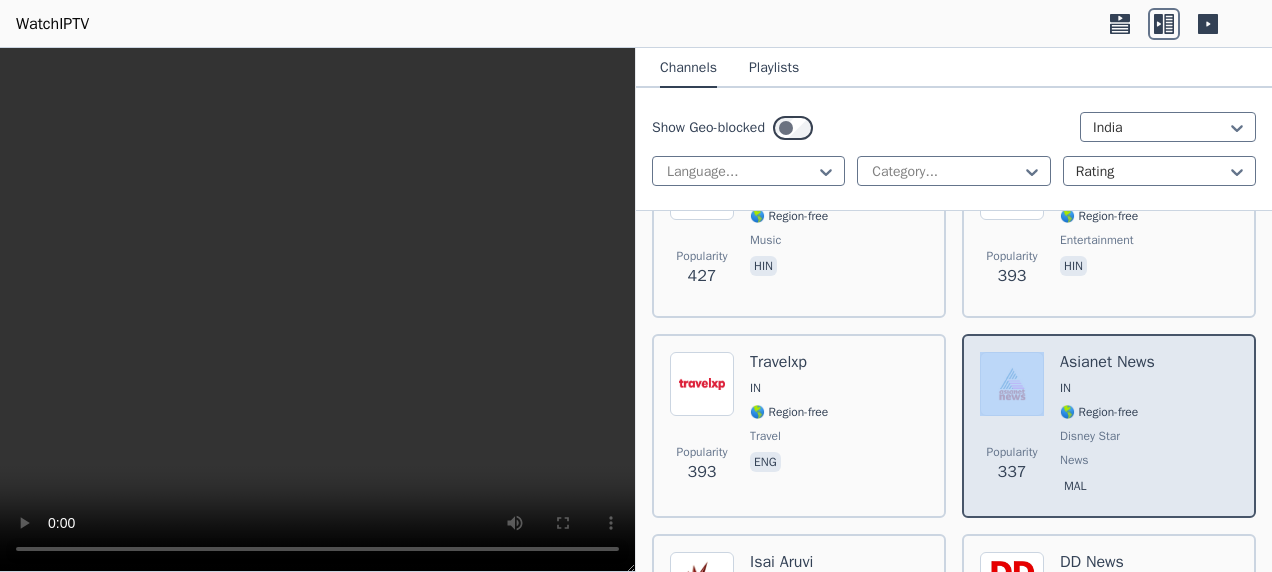 click on "Popularity 337 Asianet News IN 🌎 Region-free Disney Star news mal" at bounding box center [1109, 426] 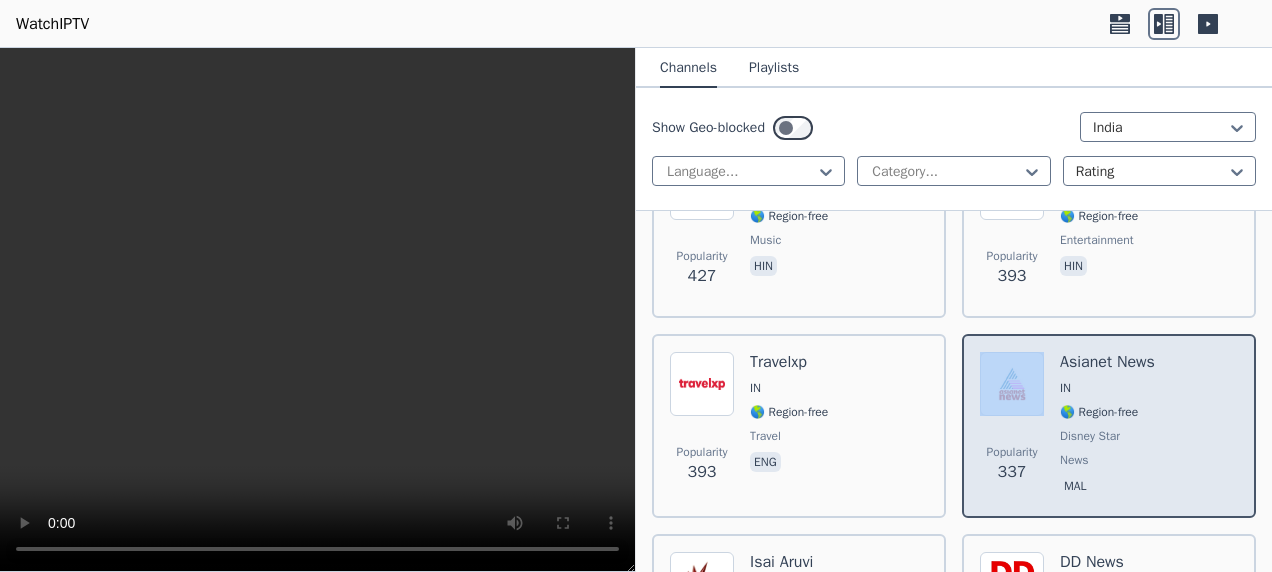 drag, startPoint x: 1040, startPoint y: 386, endPoint x: 998, endPoint y: 390, distance: 42.190044 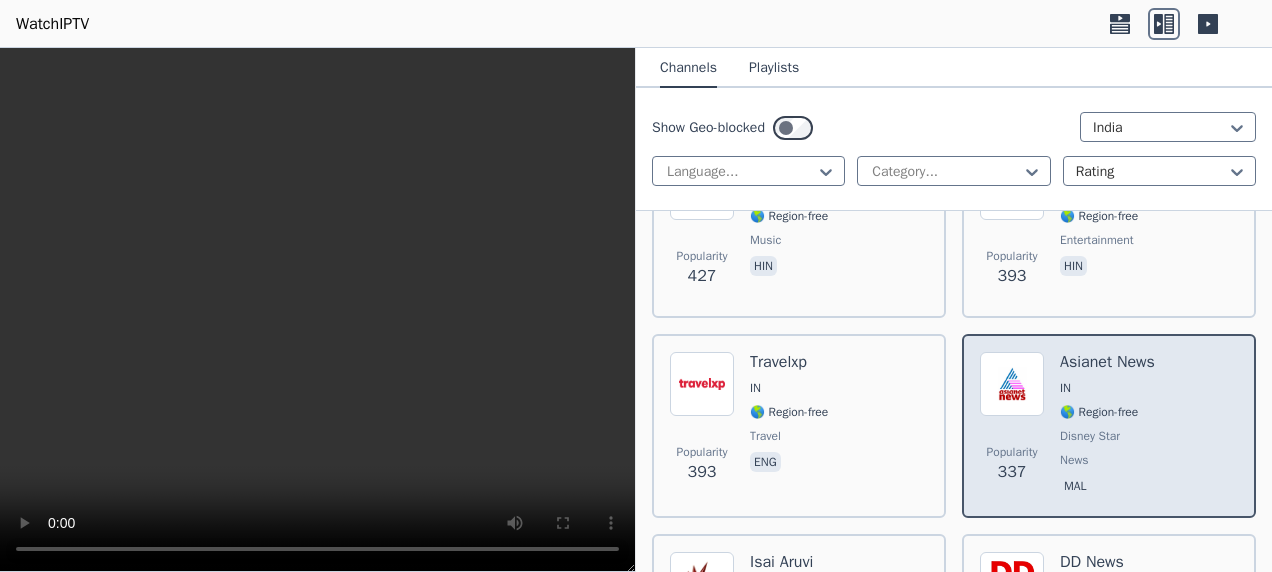 drag, startPoint x: 998, startPoint y: 390, endPoint x: 1114, endPoint y: 360, distance: 119.81653 